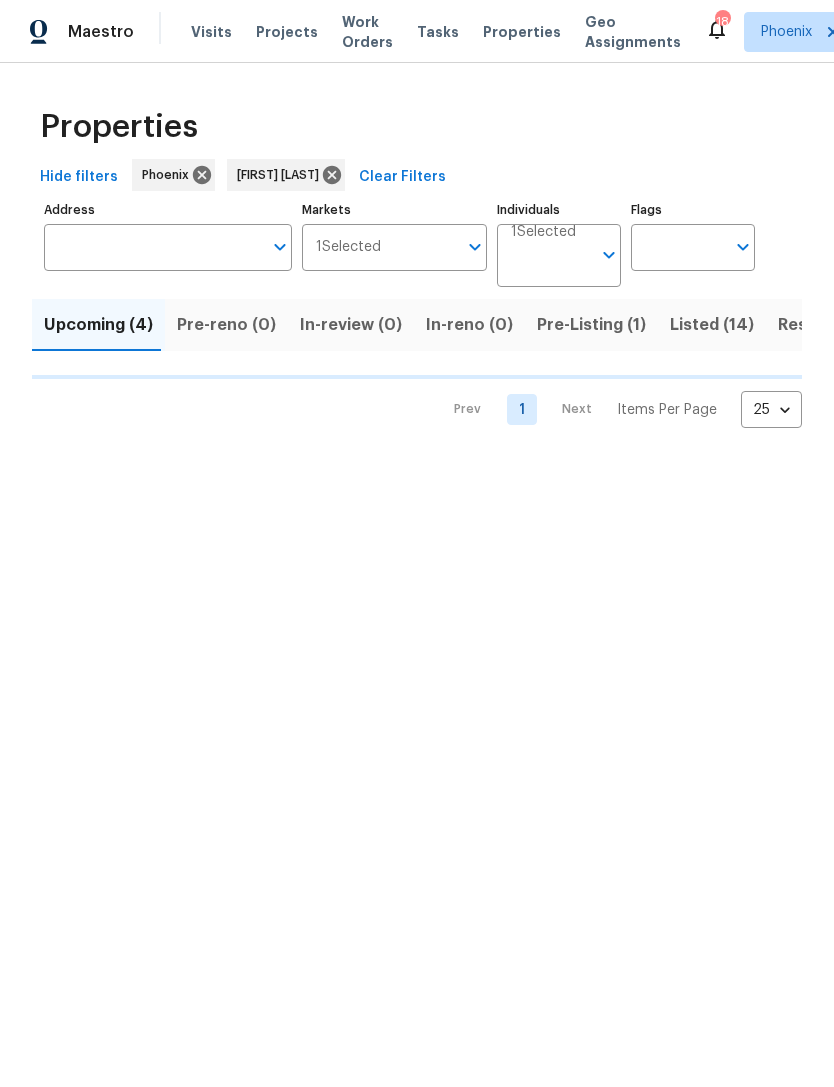 scroll, scrollTop: 0, scrollLeft: 0, axis: both 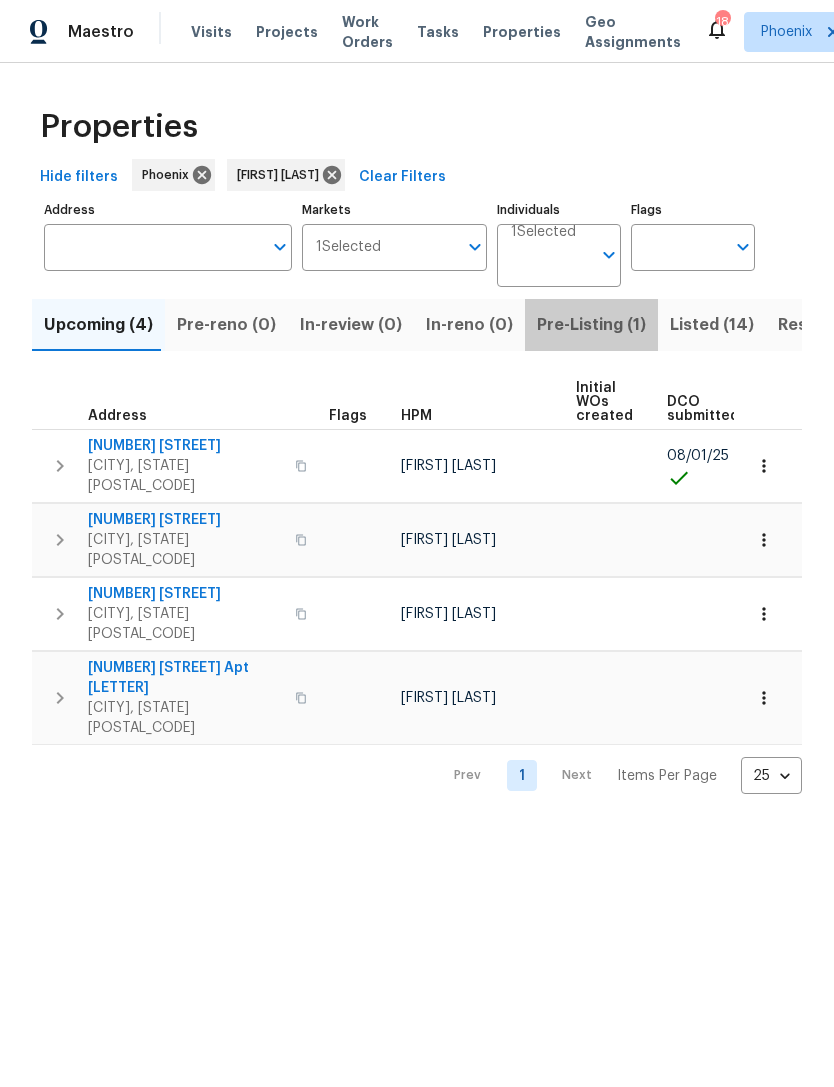 click on "Pre-Listing (1)" at bounding box center [591, 325] 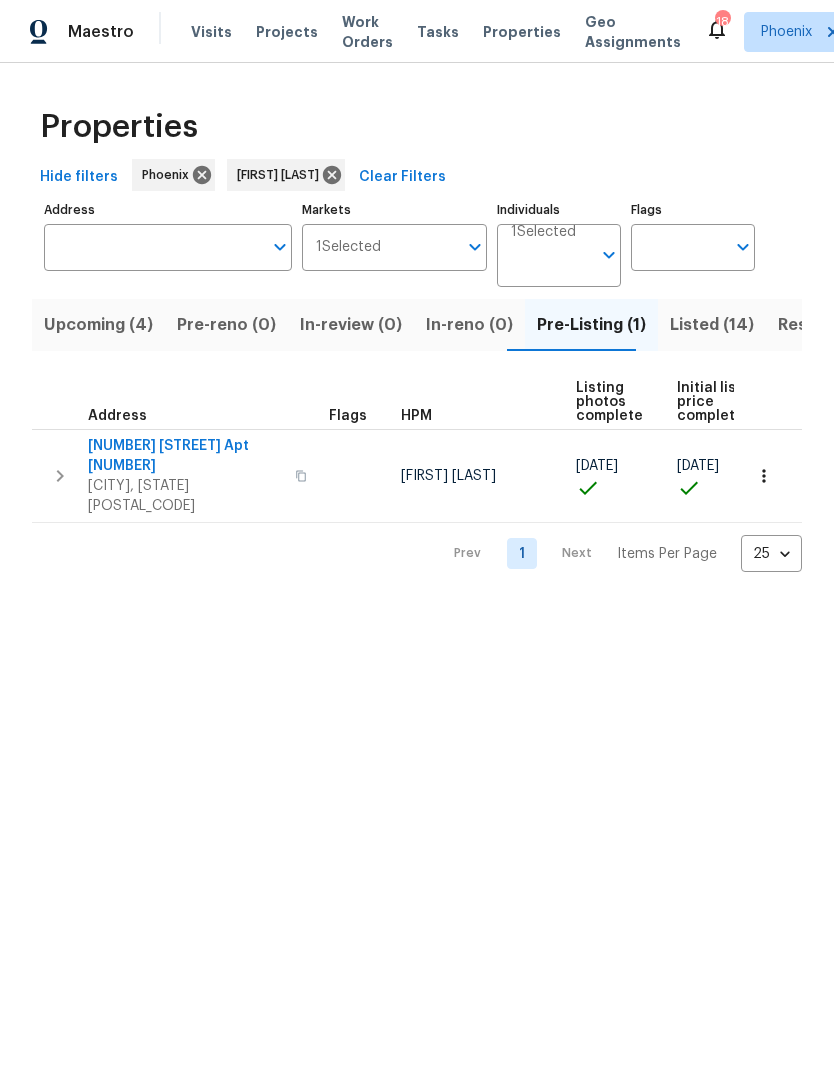 click on "Listed (14)" at bounding box center [712, 325] 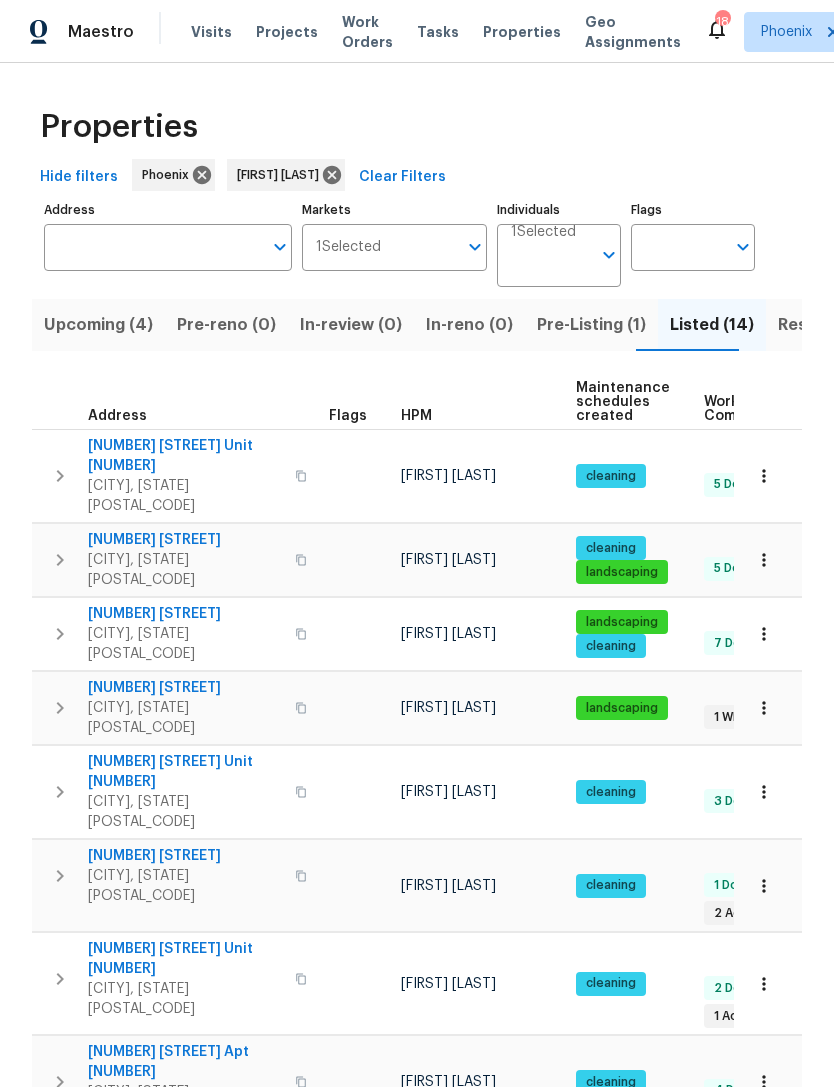 click on "Listed (14)" at bounding box center [712, 325] 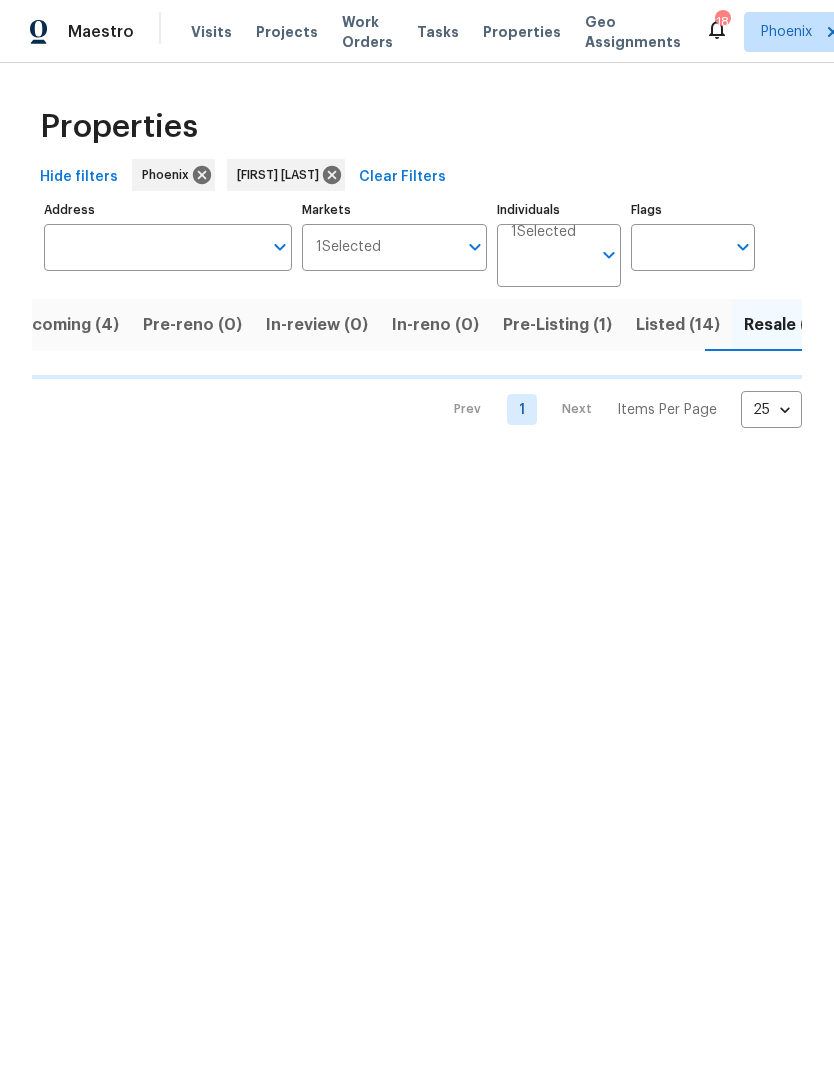 scroll, scrollTop: 0, scrollLeft: 35, axis: horizontal 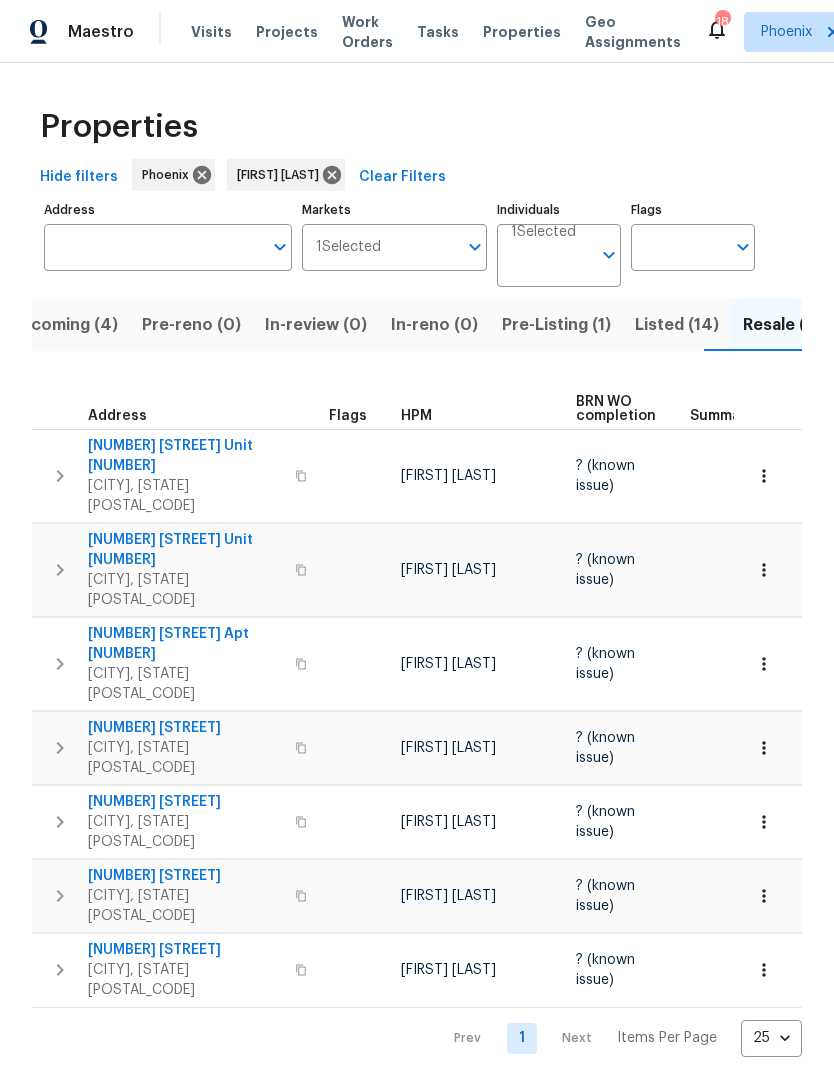 click on "Listed (14)" at bounding box center (677, 325) 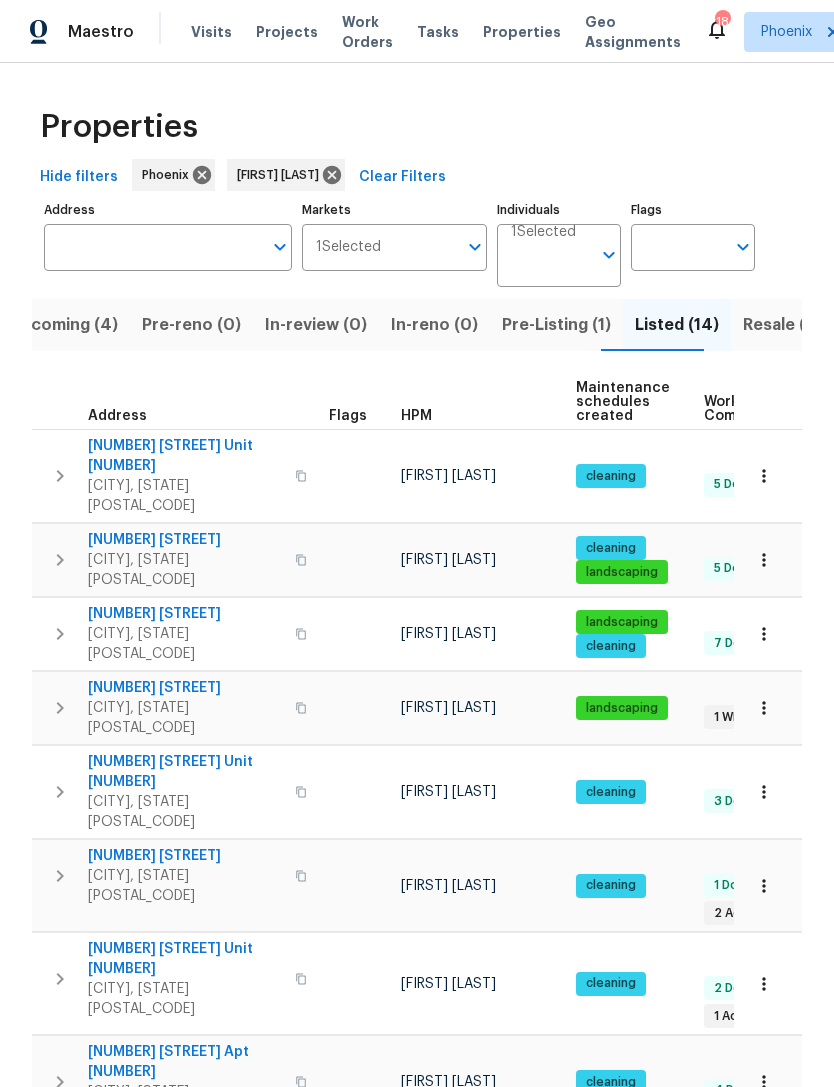 scroll, scrollTop: 0, scrollLeft: 0, axis: both 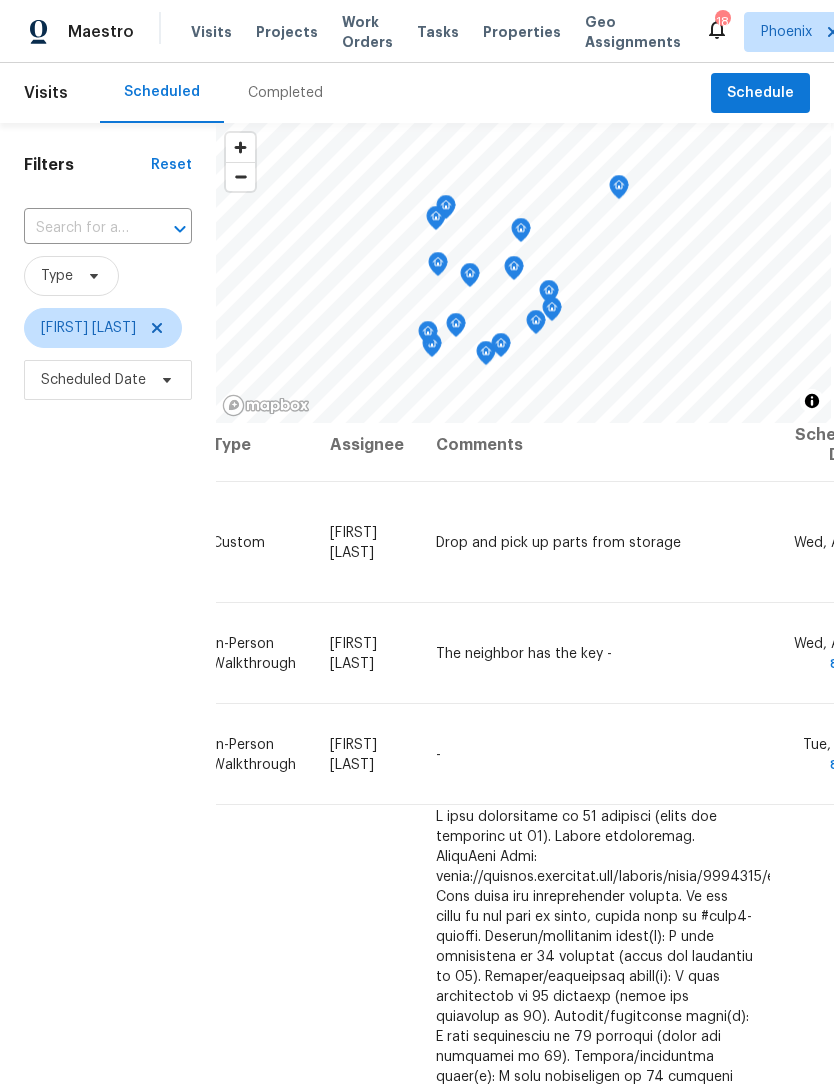 click on "Filters Reset ​ Type [FIRST] [LAST] Scheduled Date" at bounding box center (108, 708) 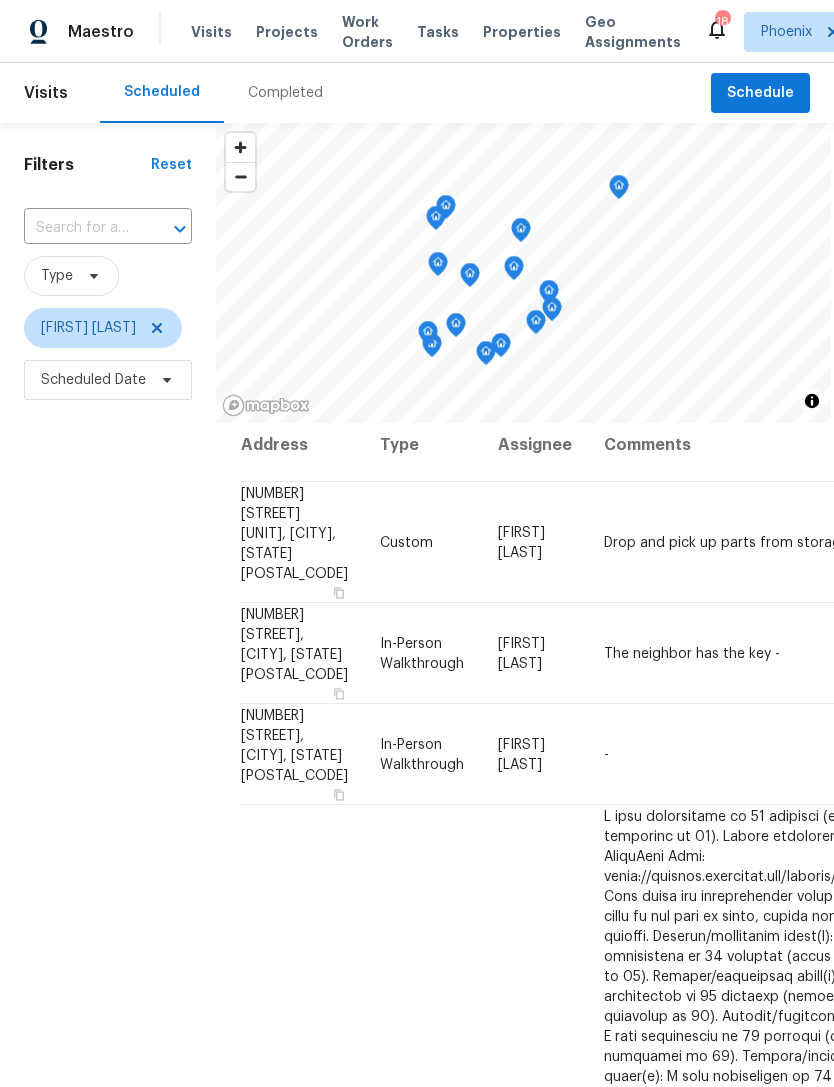 scroll, scrollTop: 14, scrollLeft: 0, axis: vertical 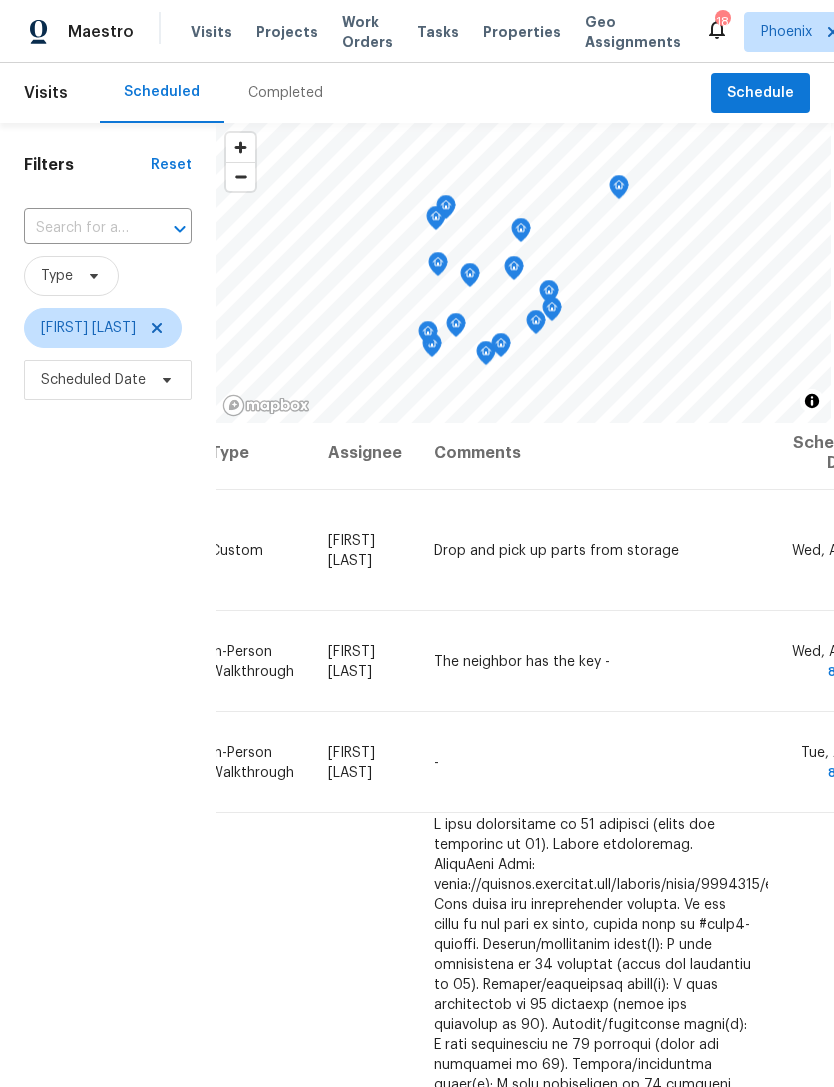 click on "Filters Reset ​ Type [FIRST] [LAST] Scheduled Date" at bounding box center [108, 708] 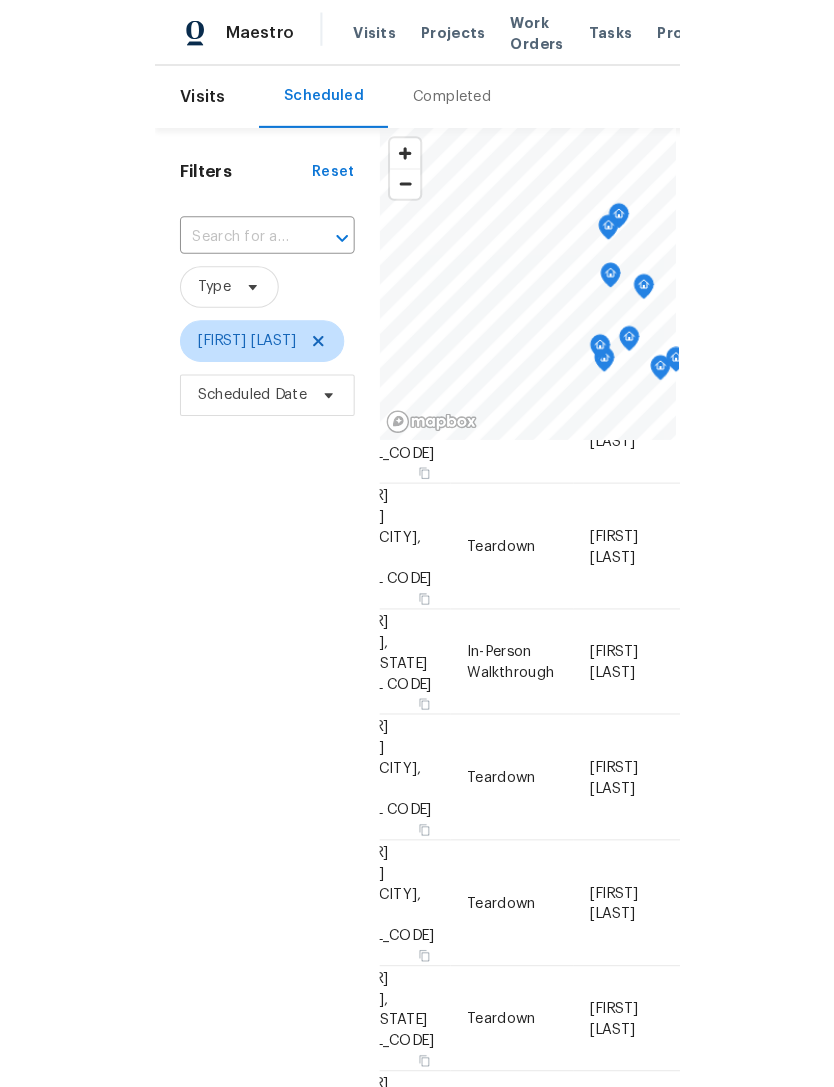 scroll, scrollTop: 1694, scrollLeft: 80, axis: both 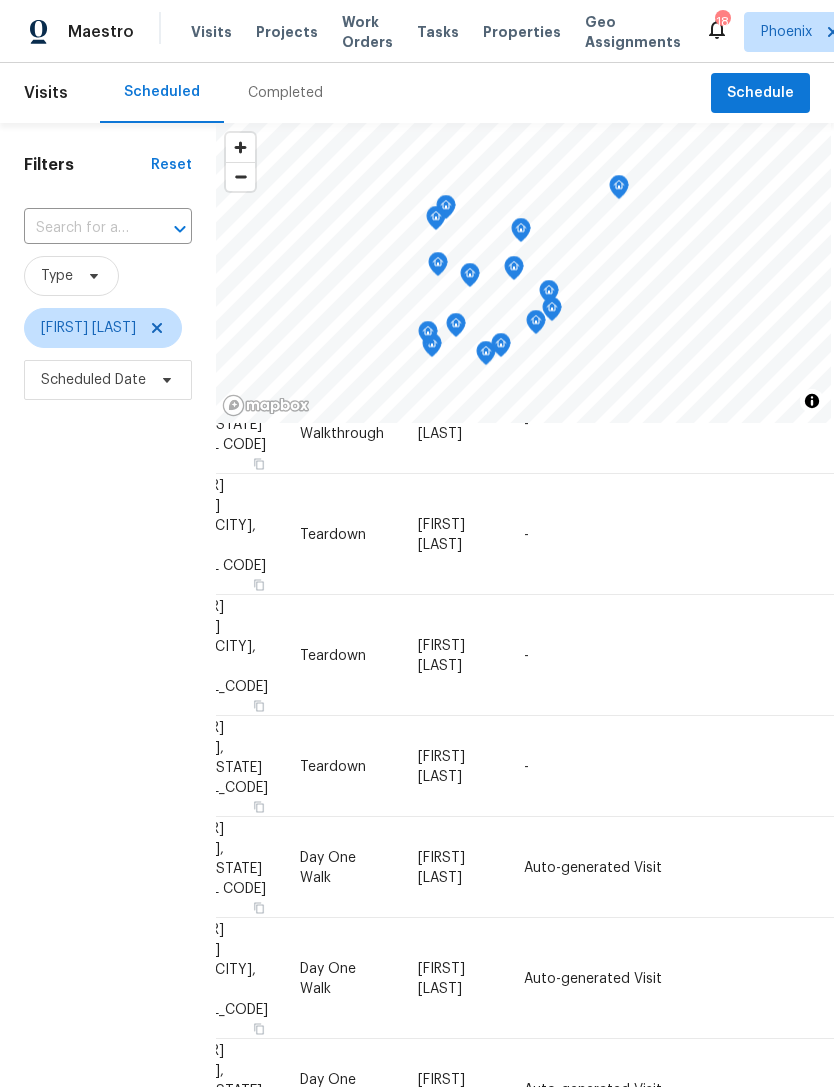 click at bounding box center (80, 228) 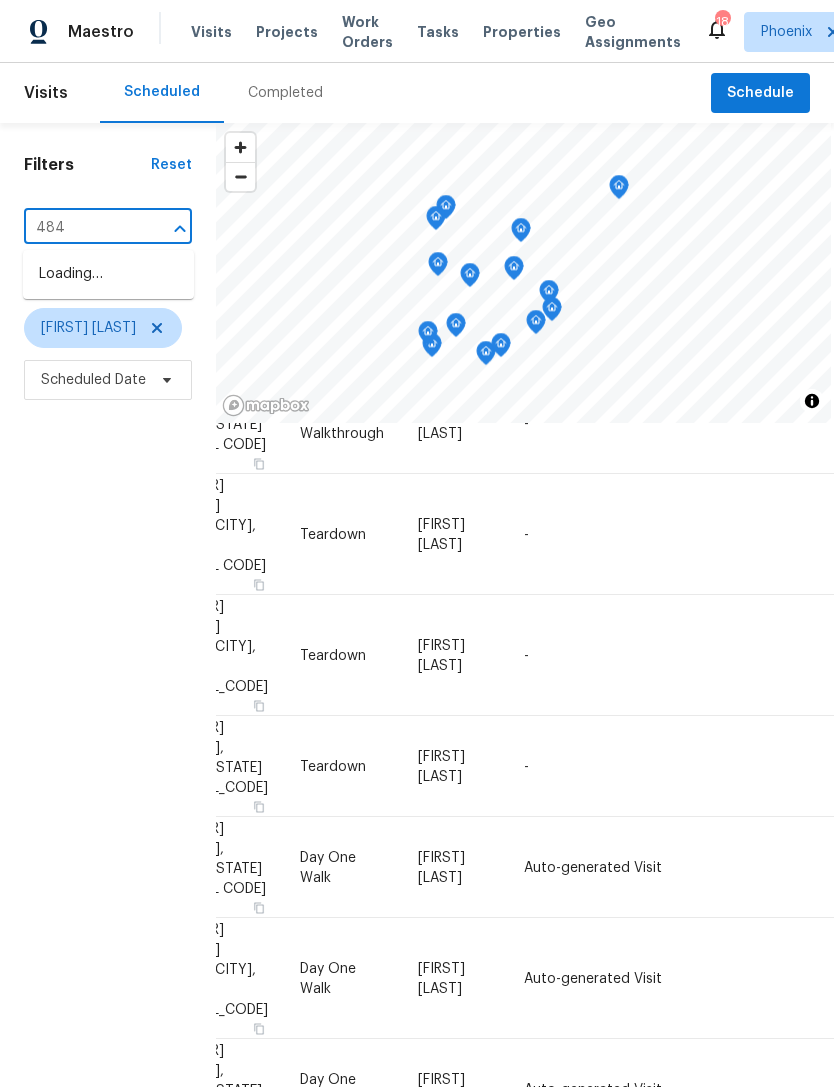 type on "[NUMBER]" 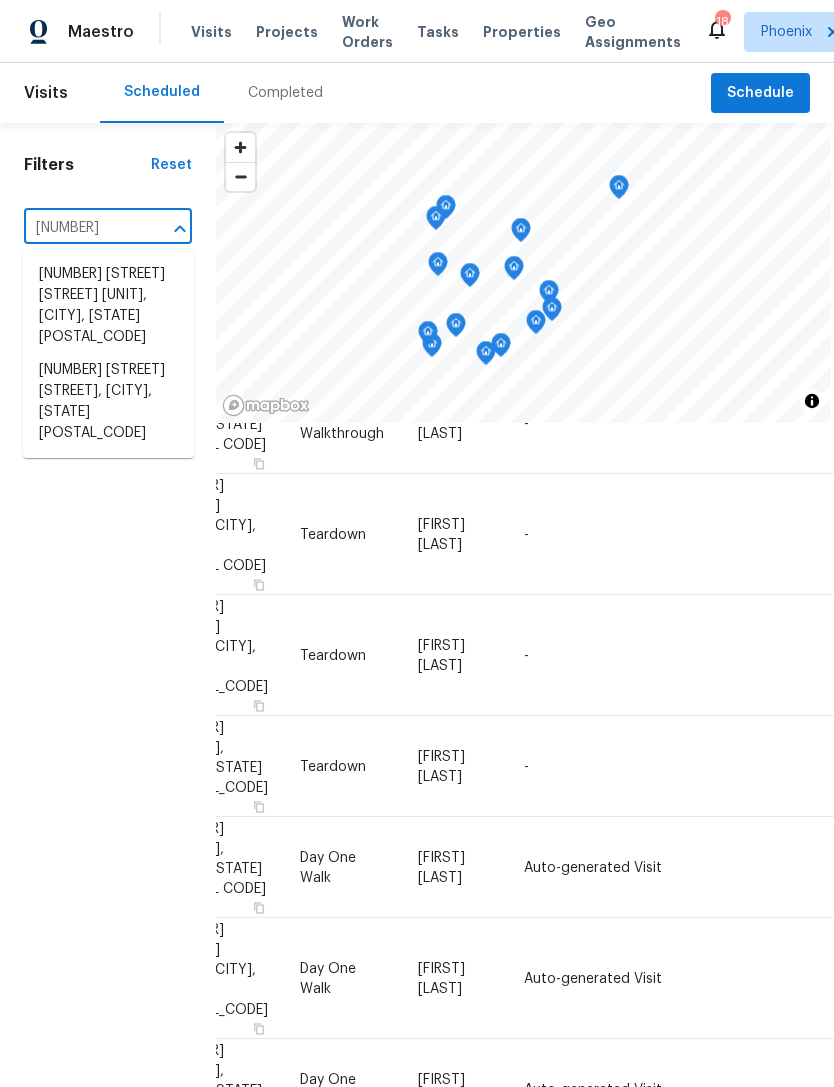 click on "[NUMBER] [STREET] [STREET], [CITY], [STATE] [POSTAL_CODE]" at bounding box center (108, 402) 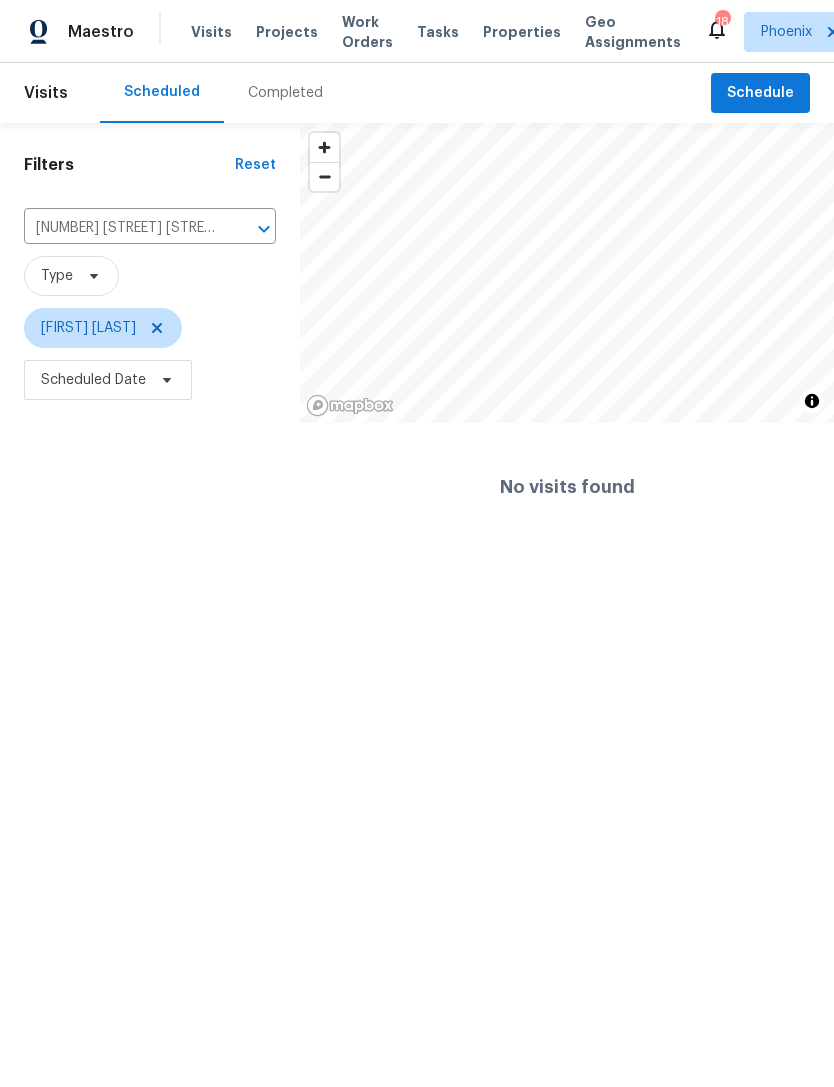 click 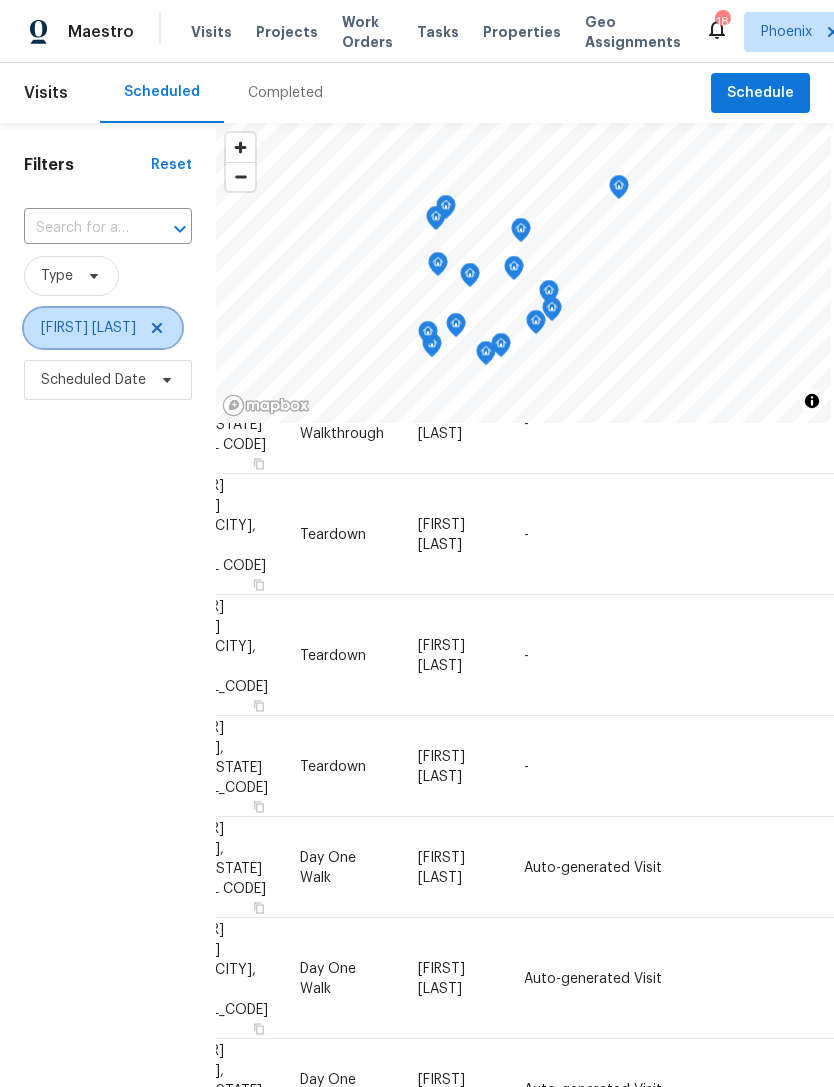 click 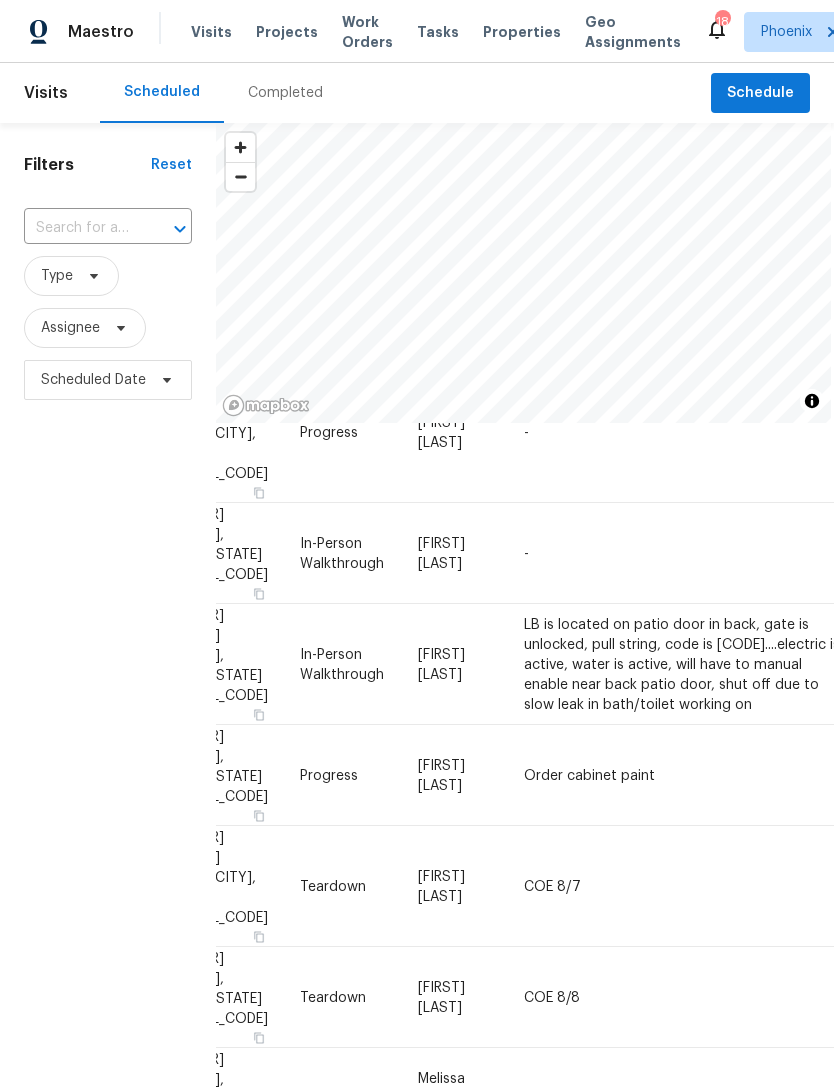 click at bounding box center (80, 228) 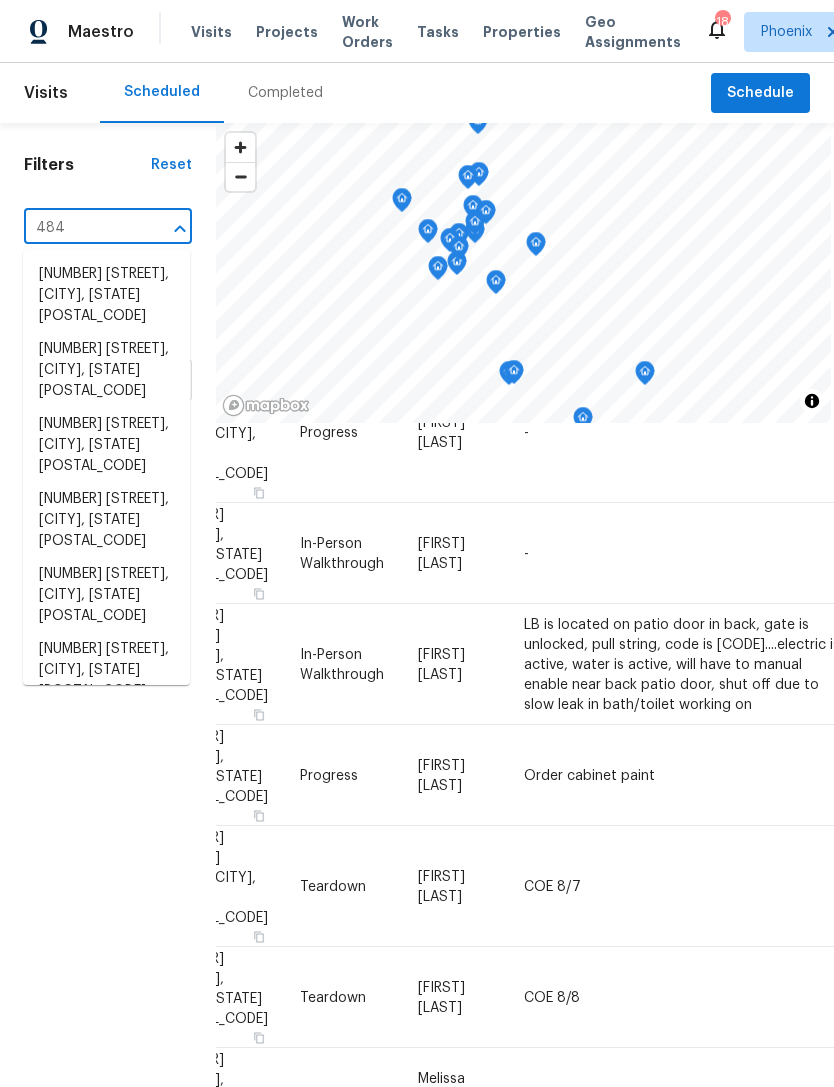 type on "[NUMBER]" 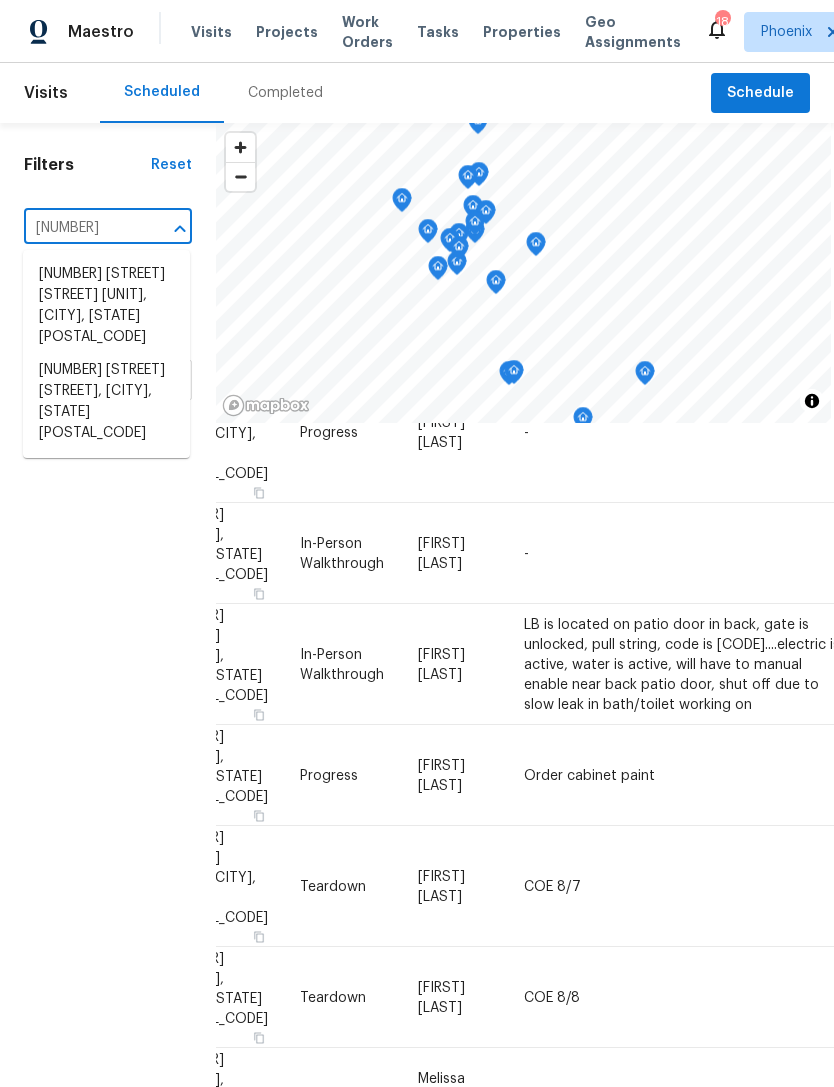 click on "[NUMBER] [STREET] [STREET], [CITY], [STATE] [POSTAL_CODE]" at bounding box center (106, 402) 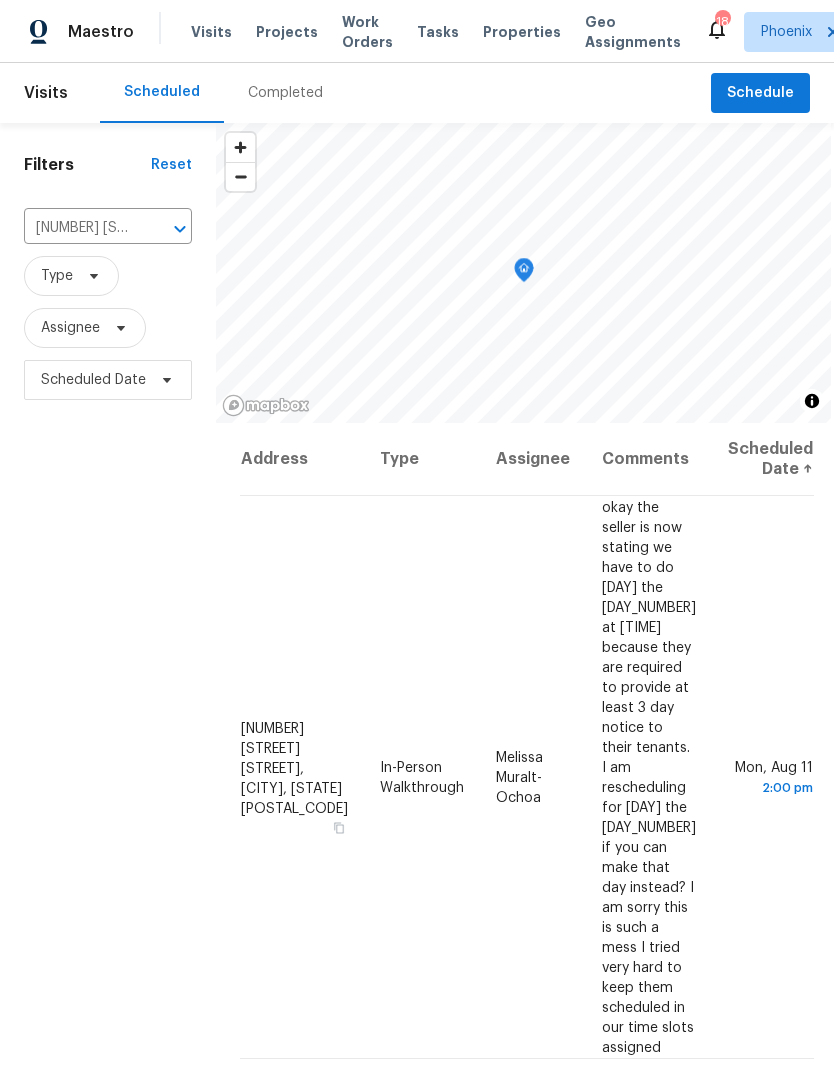 scroll, scrollTop: 0, scrollLeft: 0, axis: both 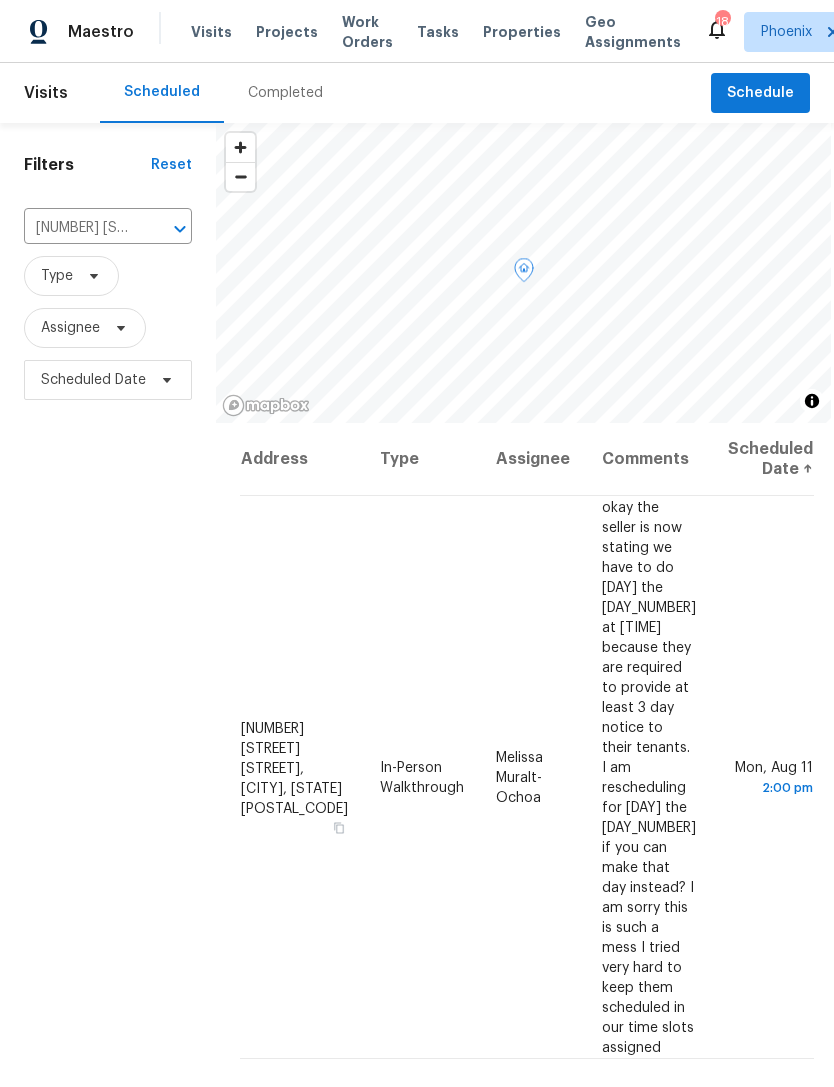 click 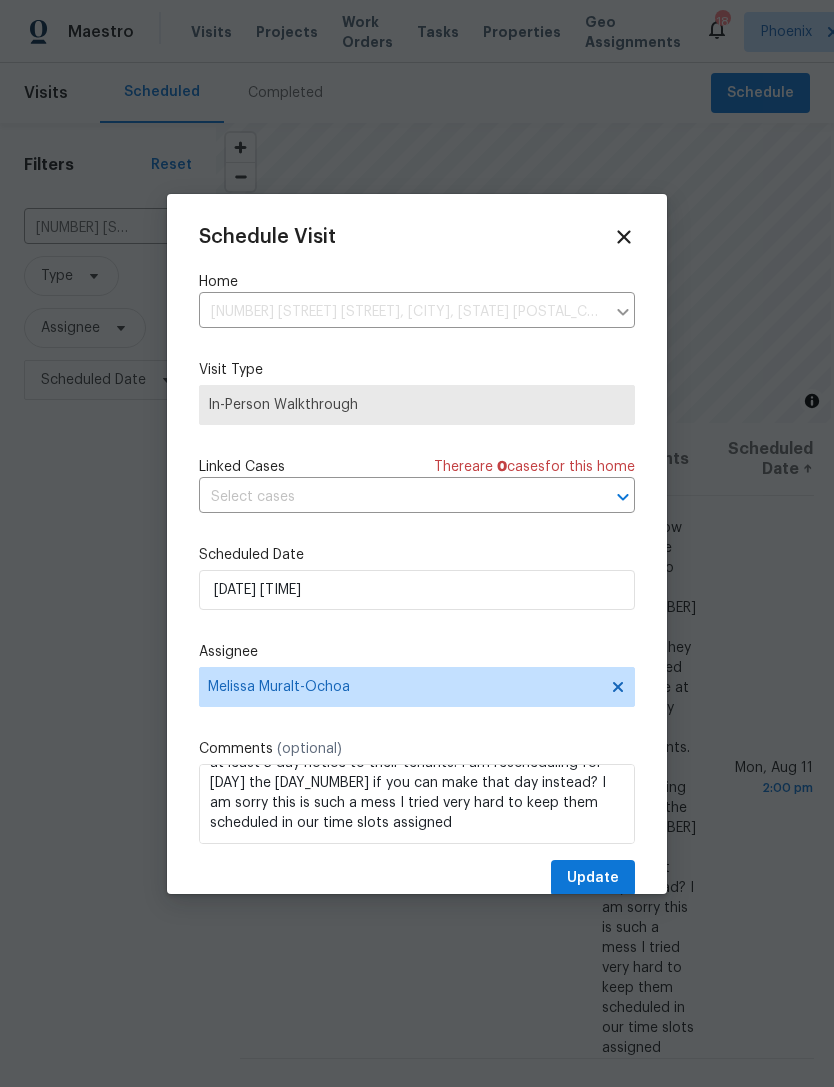 scroll, scrollTop: 62, scrollLeft: 0, axis: vertical 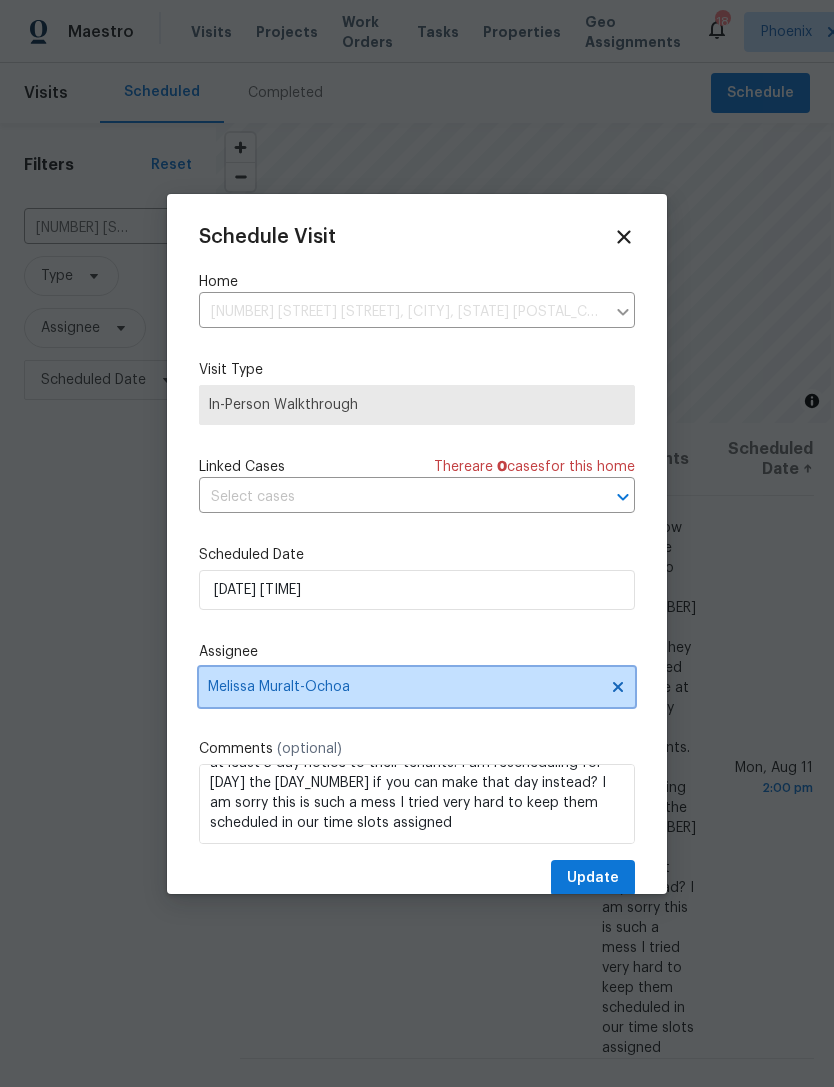 click on "Melissa Muralt-Ochoa" at bounding box center [404, 687] 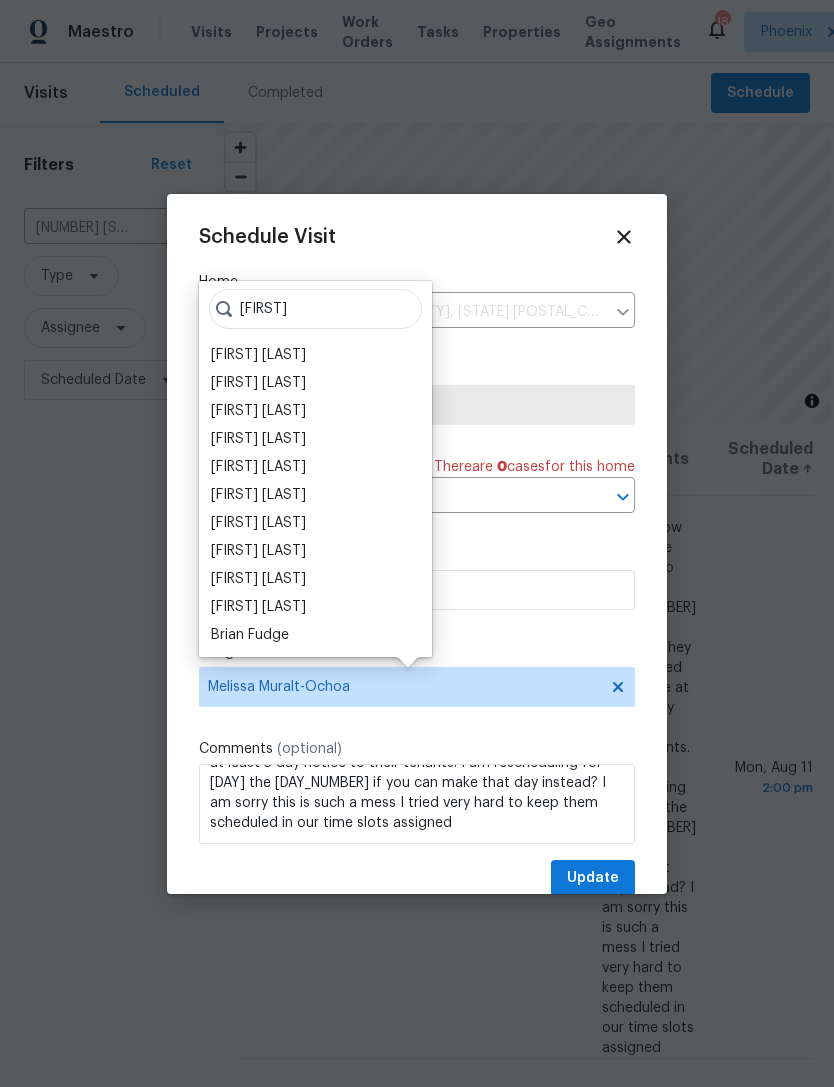 type on "[FIRST]" 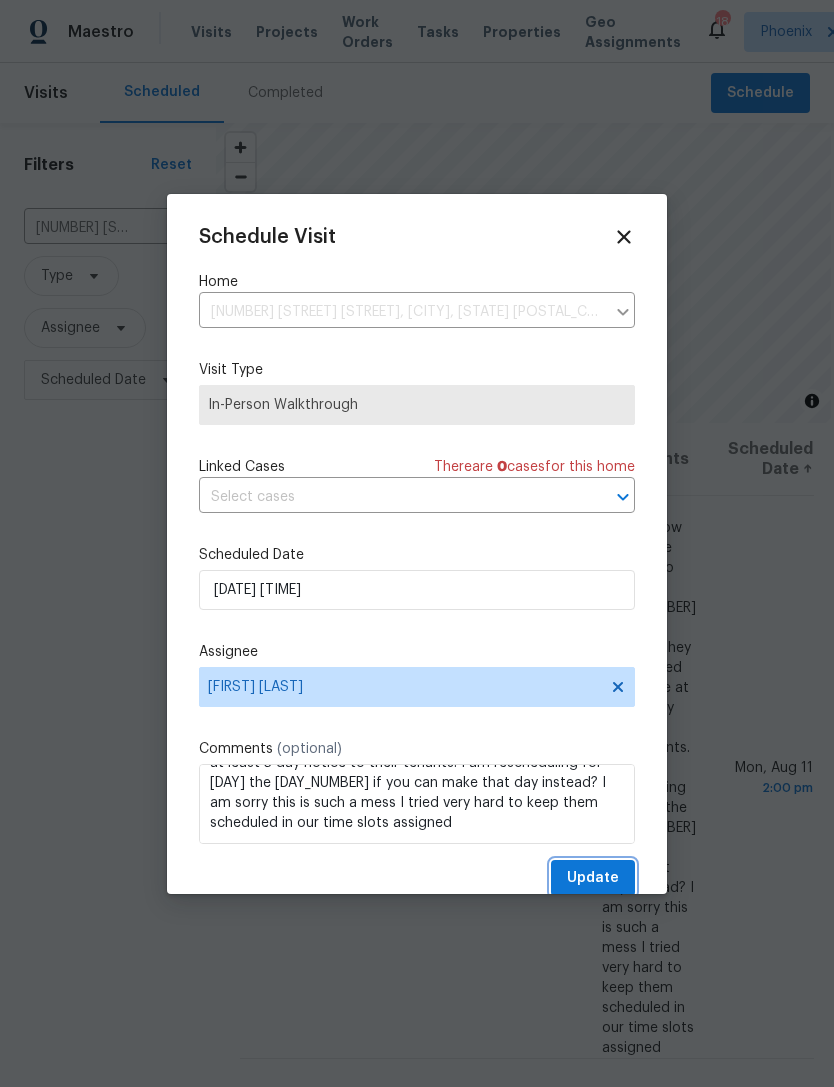 click on "Update" at bounding box center [593, 878] 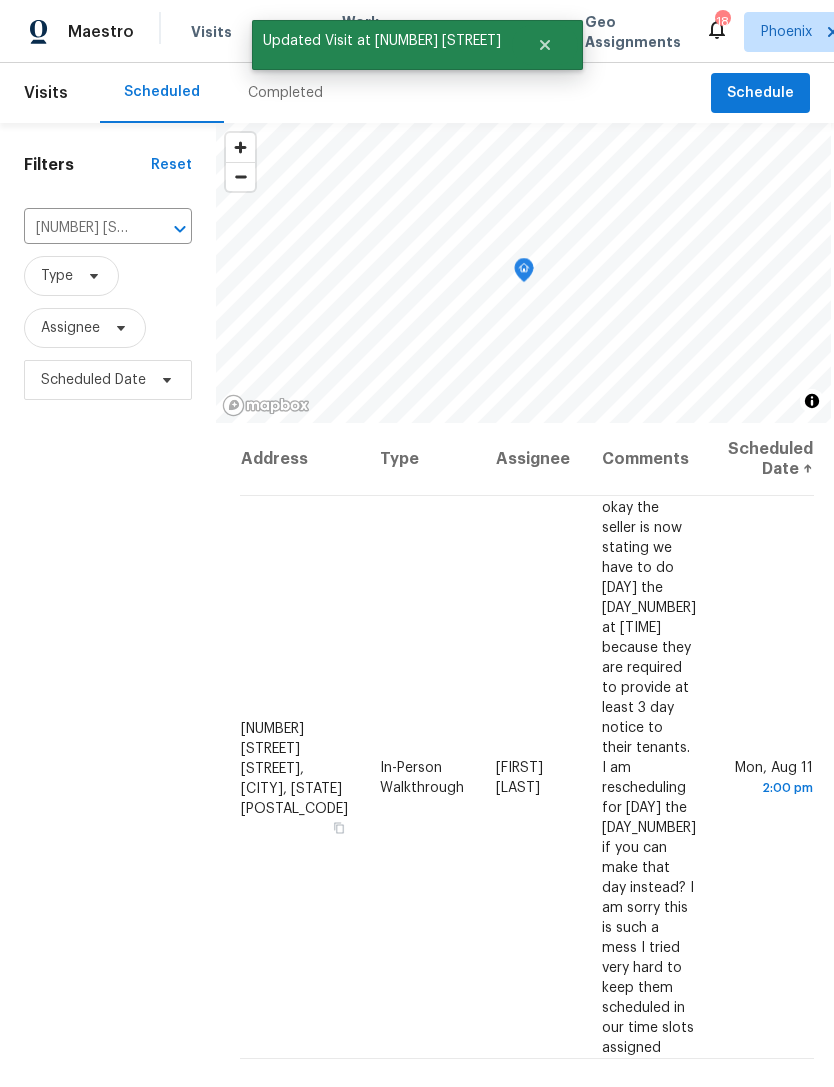 click at bounding box center (154, 229) 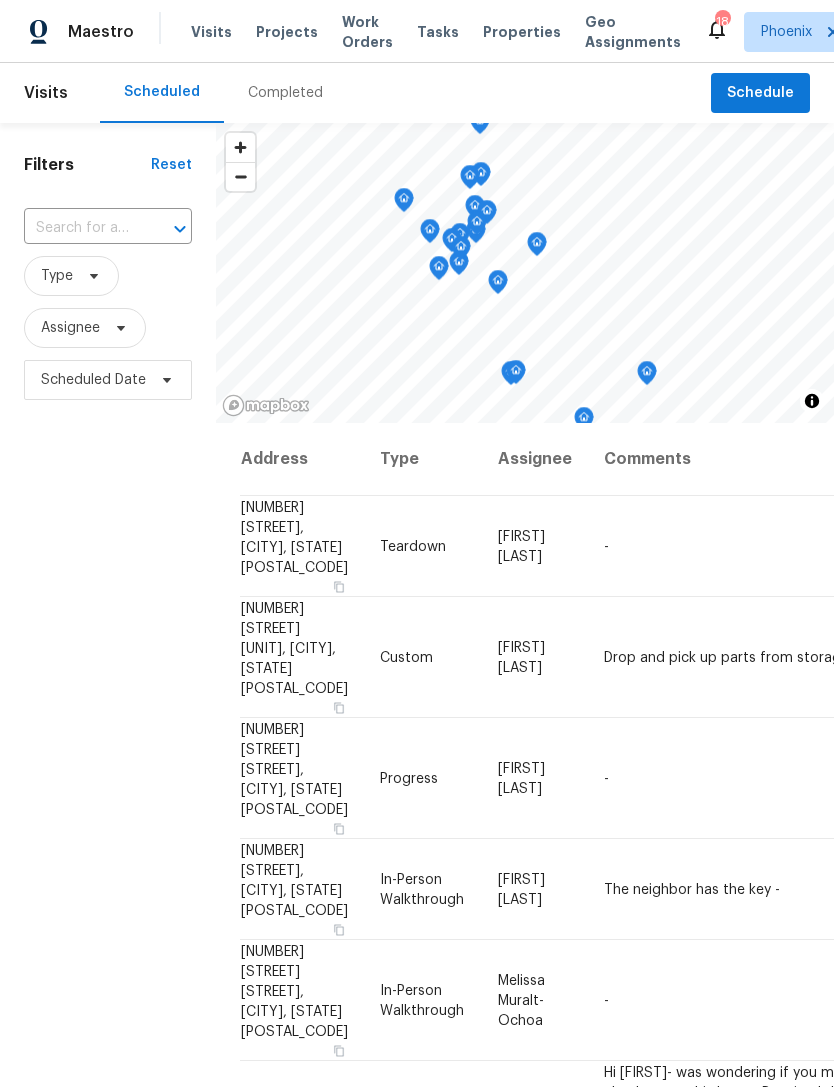 scroll, scrollTop: 0, scrollLeft: 0, axis: both 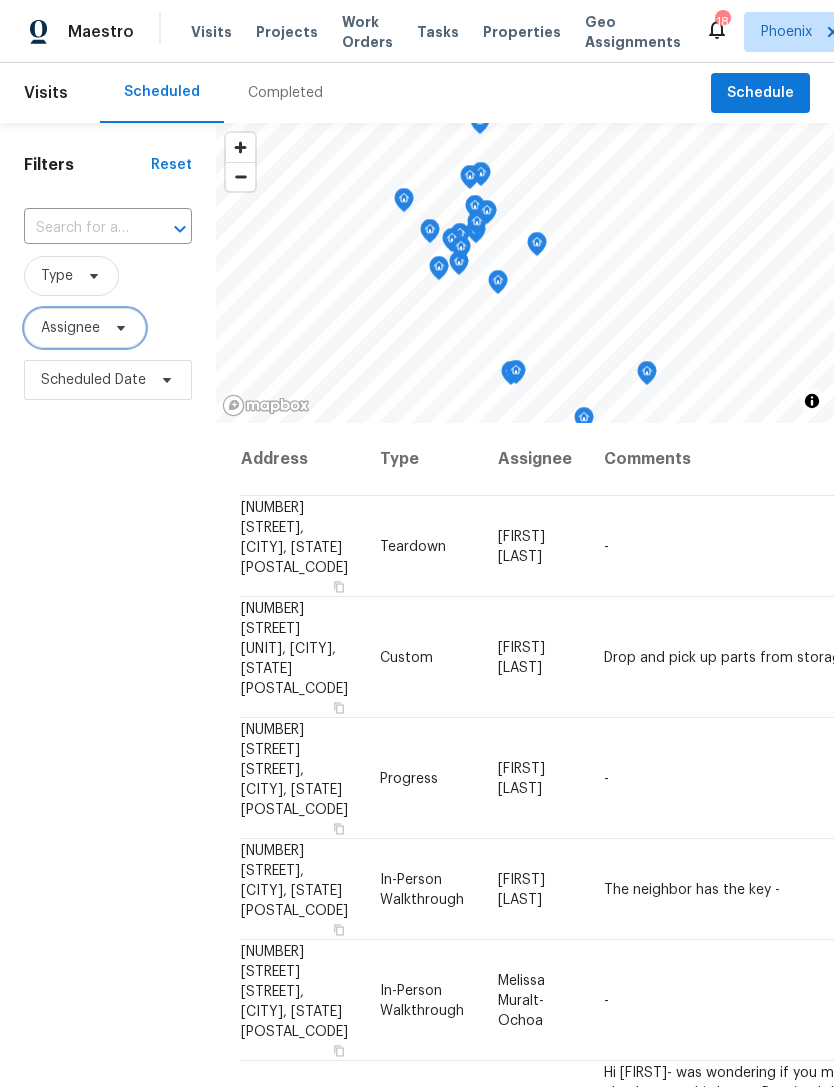 click on "Assignee" at bounding box center [85, 328] 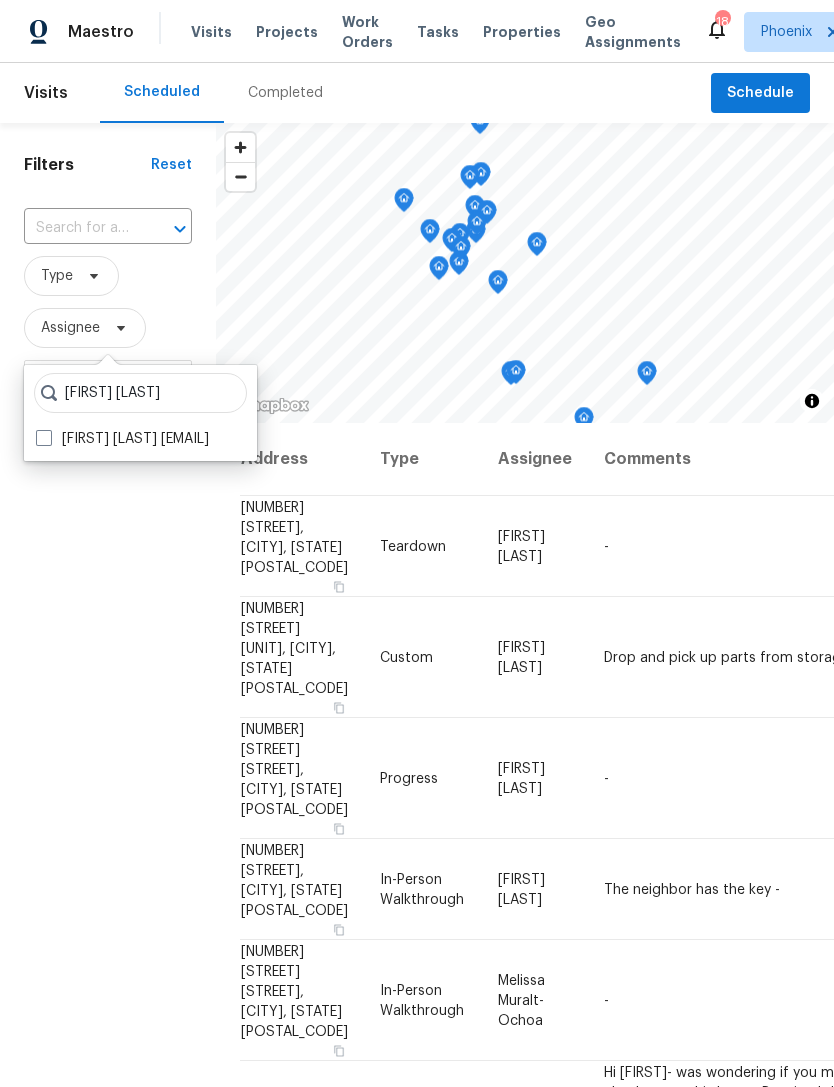 type on "[FIRST] [LAST]" 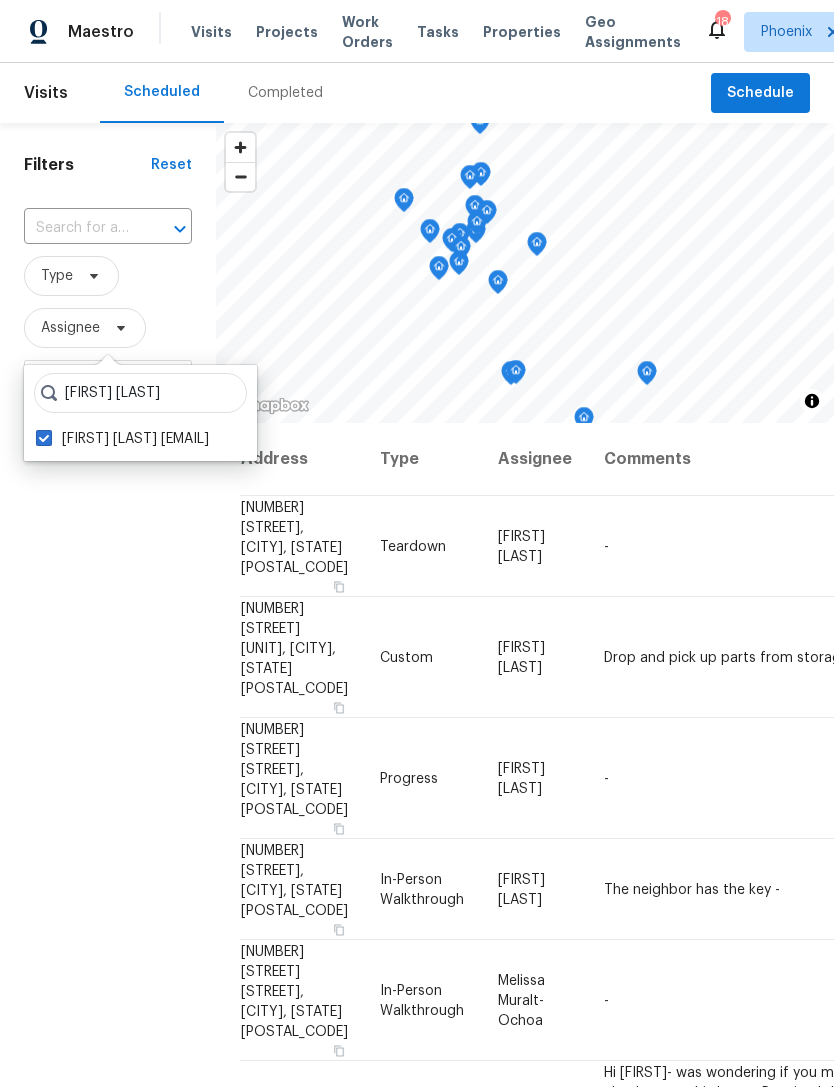 checkbox on "true" 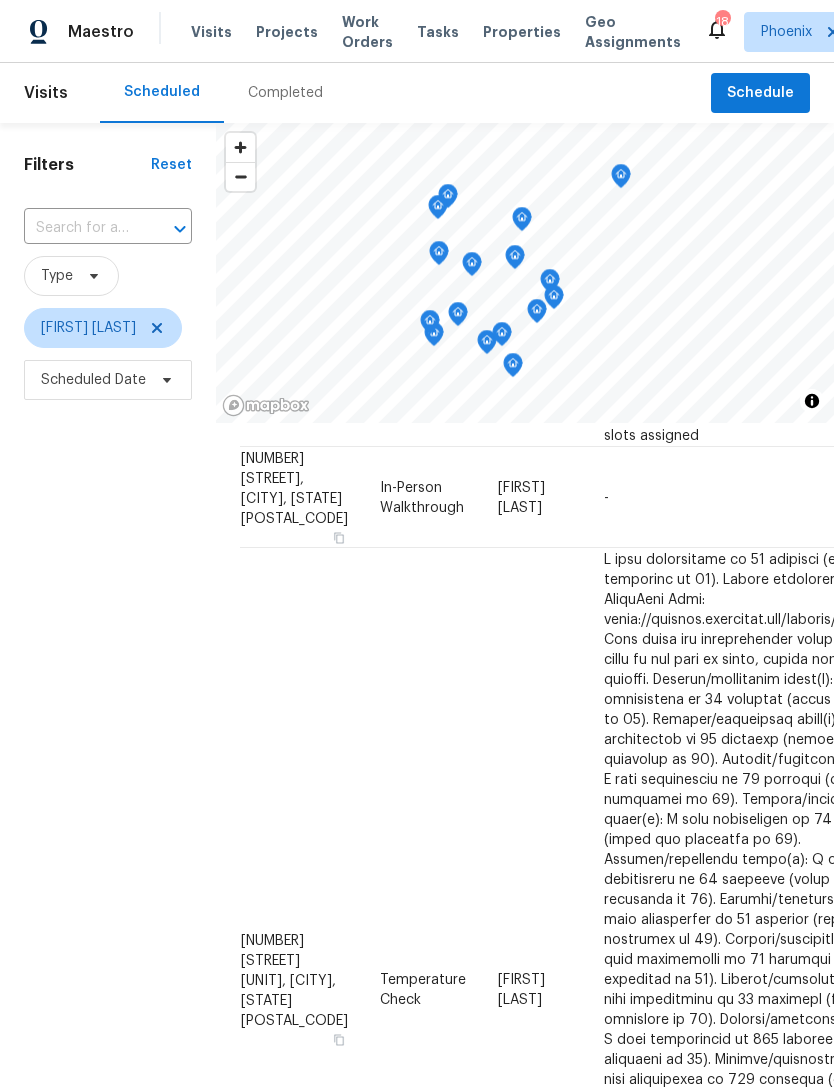 scroll, scrollTop: 448, scrollLeft: 0, axis: vertical 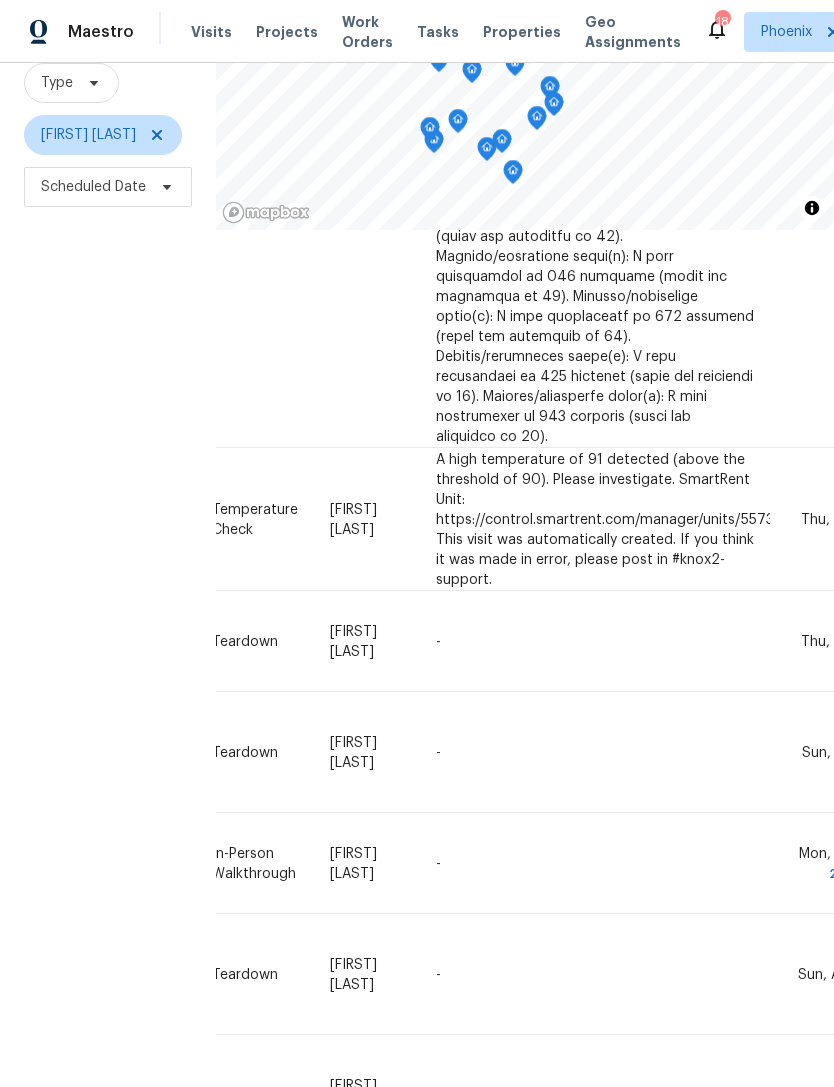 click 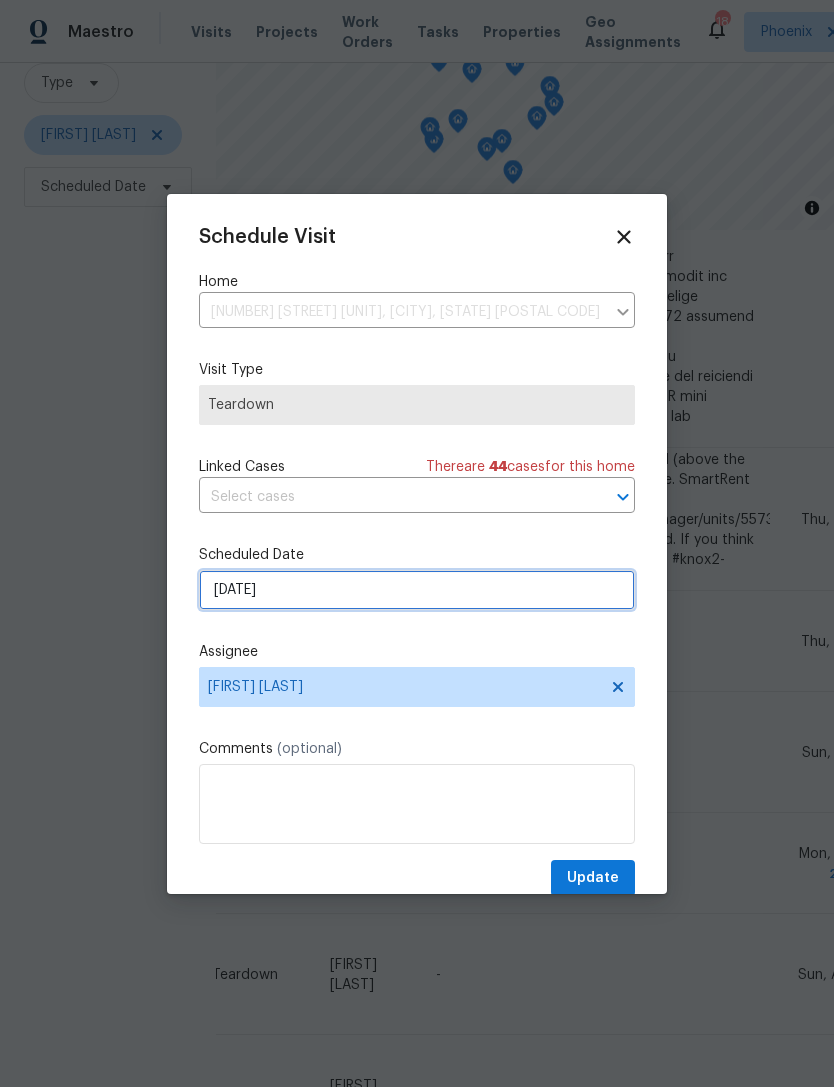 click on "[DATE]" at bounding box center [417, 590] 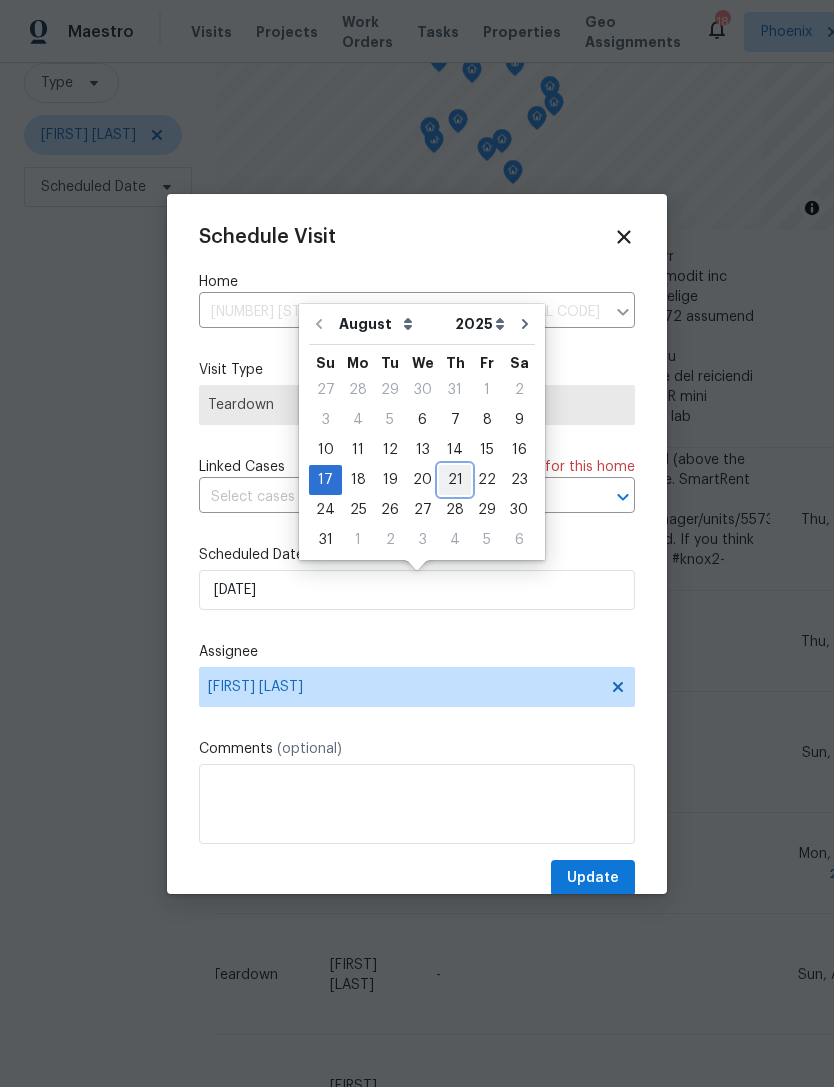 click on "21" at bounding box center [455, 480] 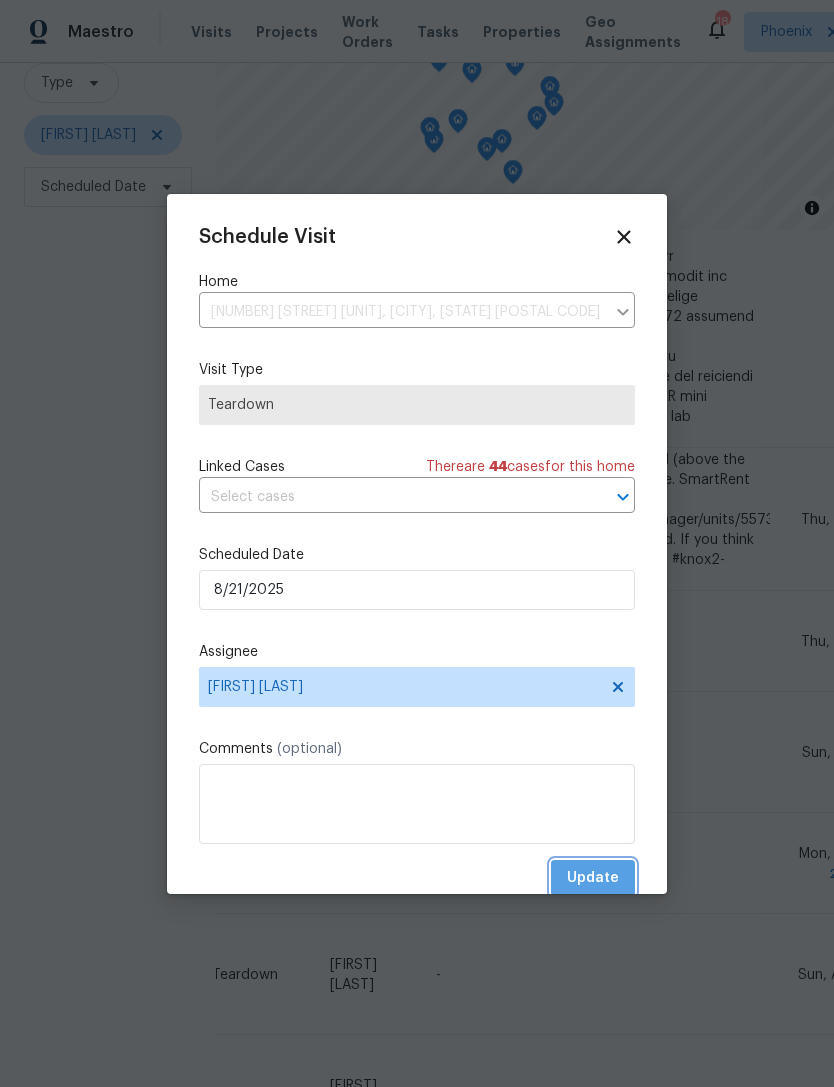 click on "Update" at bounding box center [593, 878] 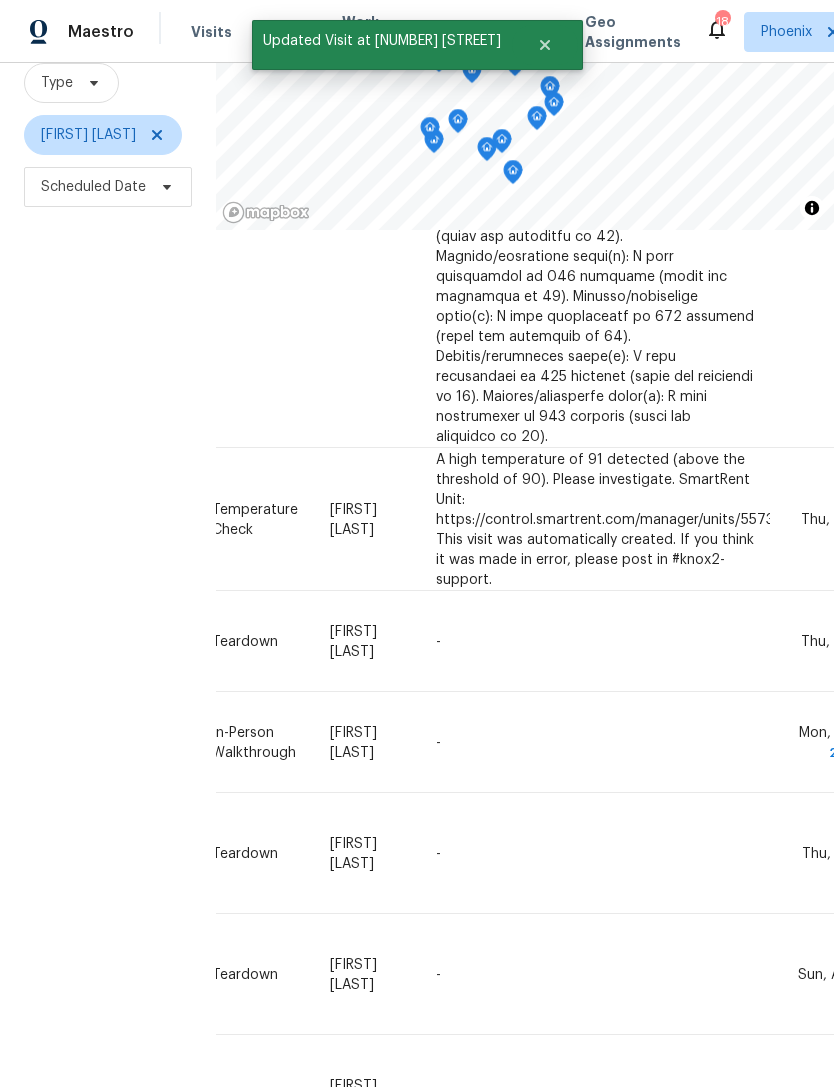 click on "Filters Reset ​ Type [FIRST] [LAST] Scheduled Date" at bounding box center (108, 515) 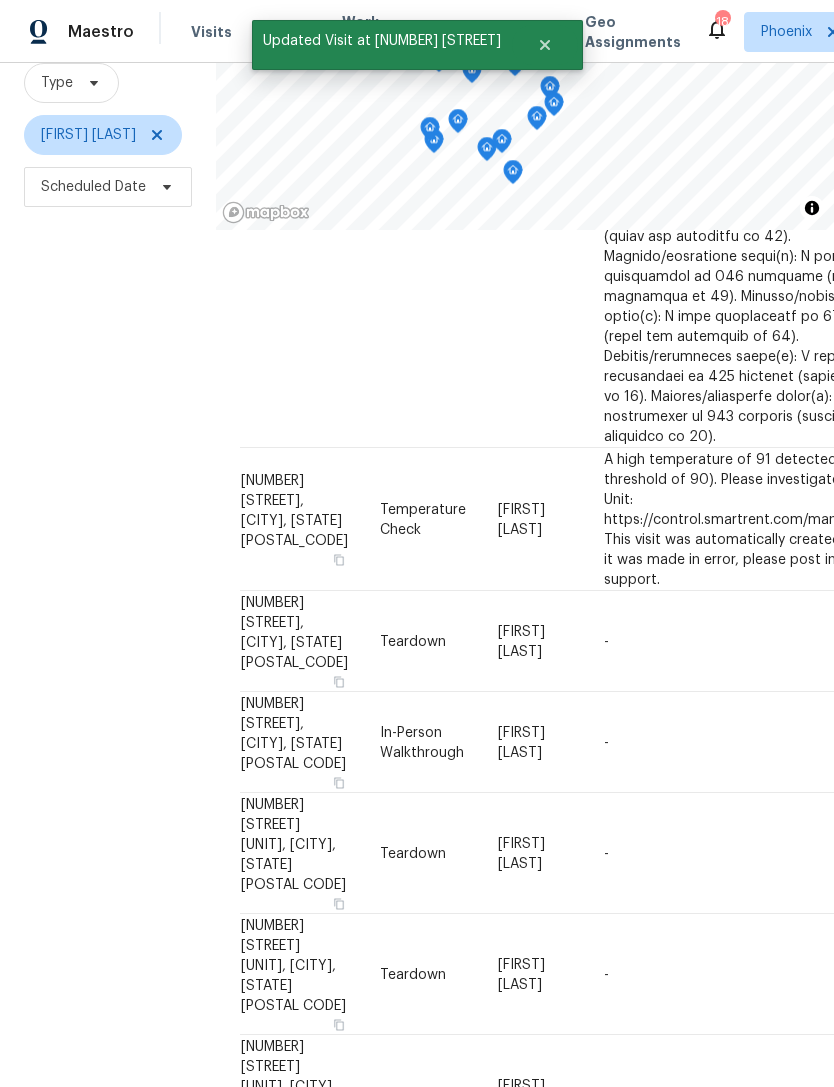 scroll, scrollTop: 1224, scrollLeft: 0, axis: vertical 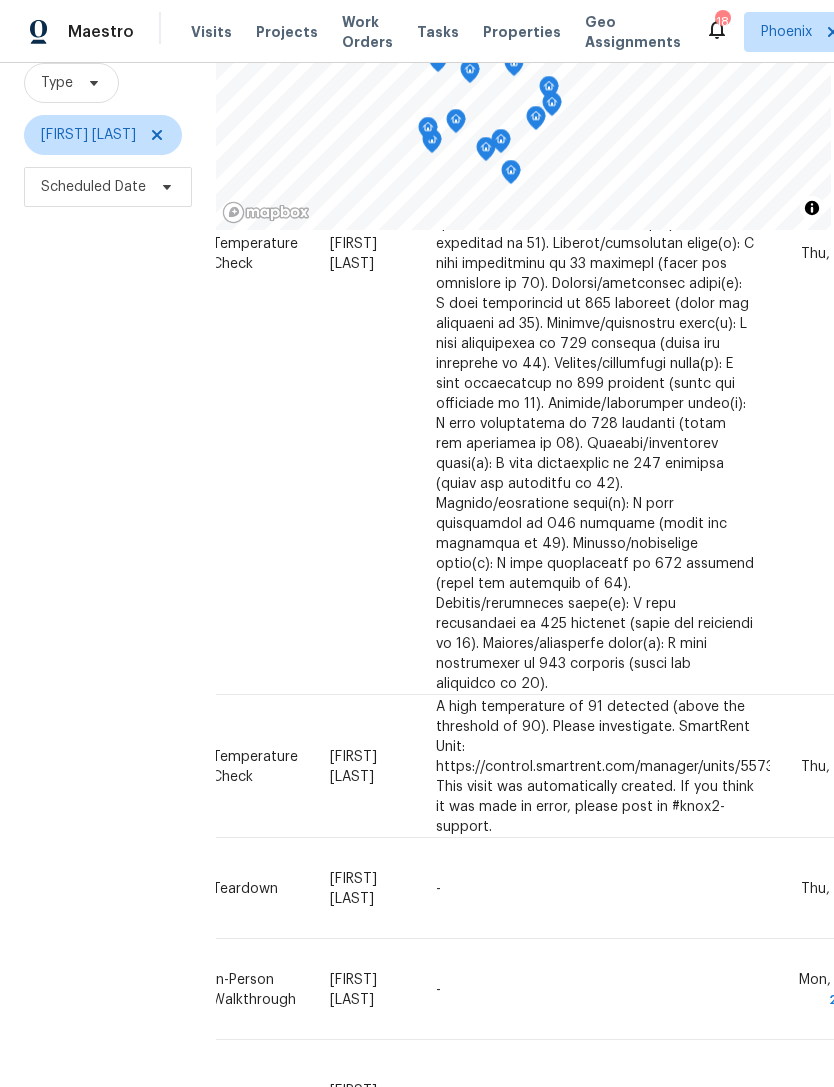 click 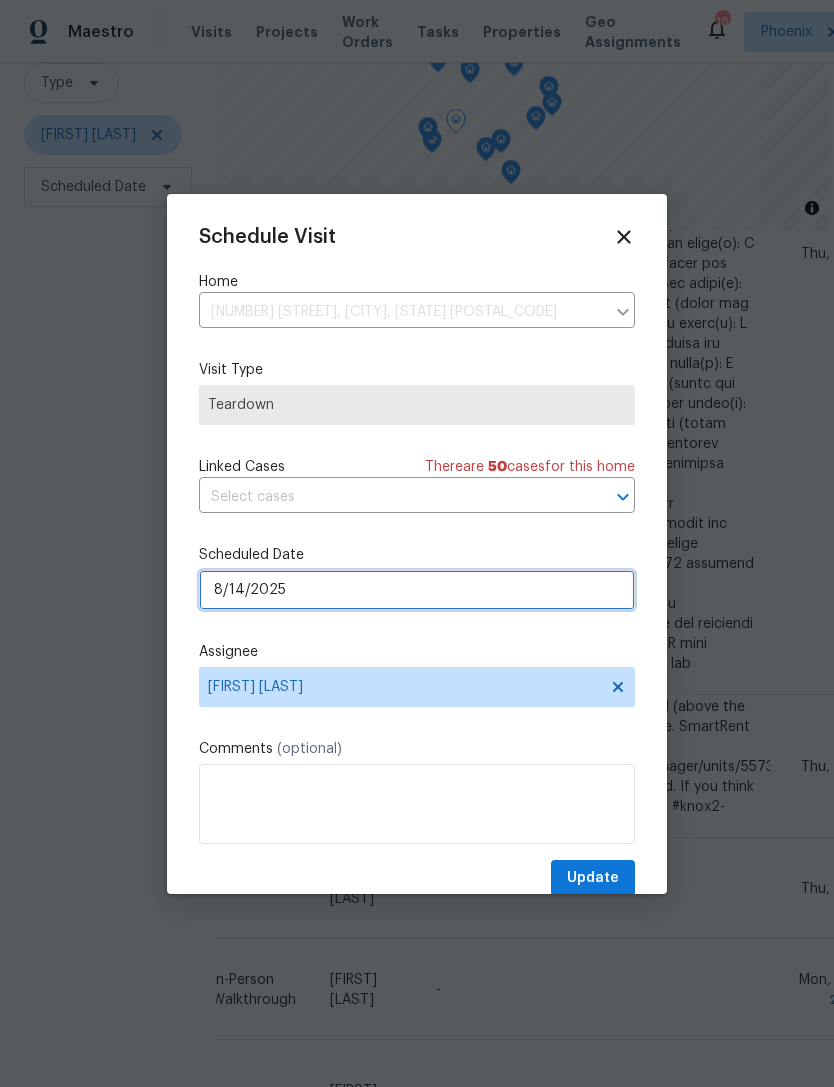 click on "8/14/2025" at bounding box center [417, 590] 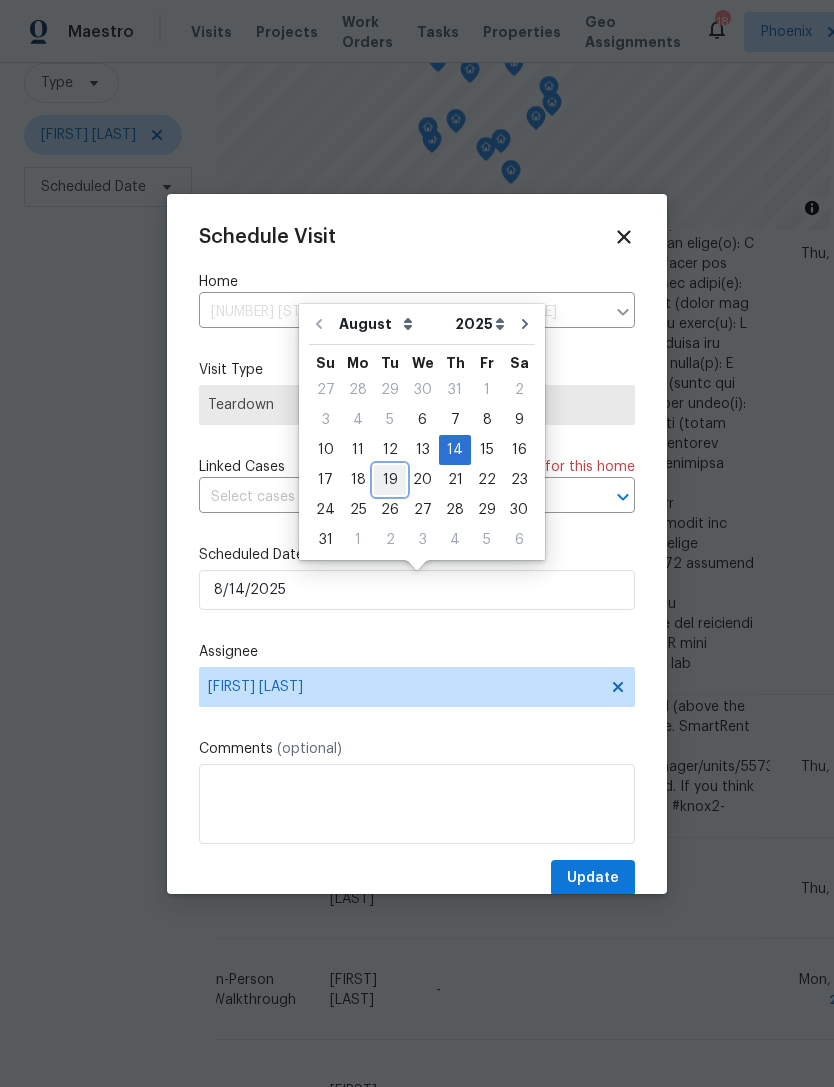 click on "19" at bounding box center (390, 480) 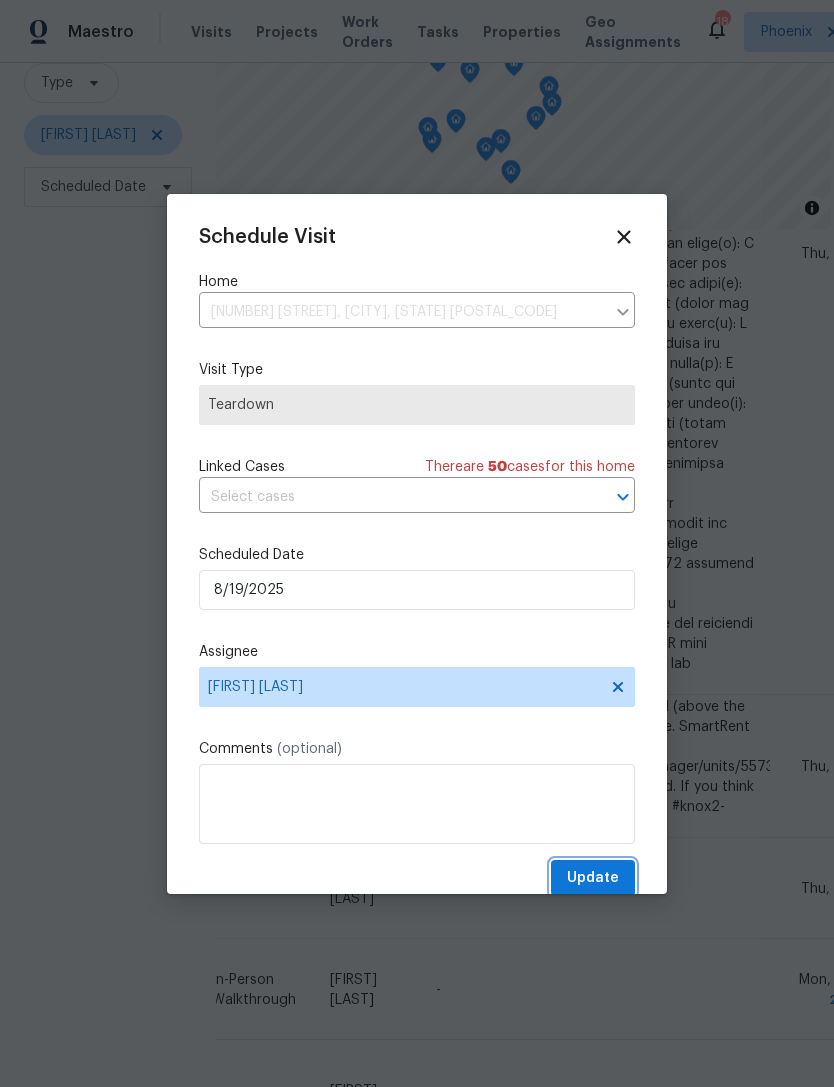 click on "Update" at bounding box center (593, 878) 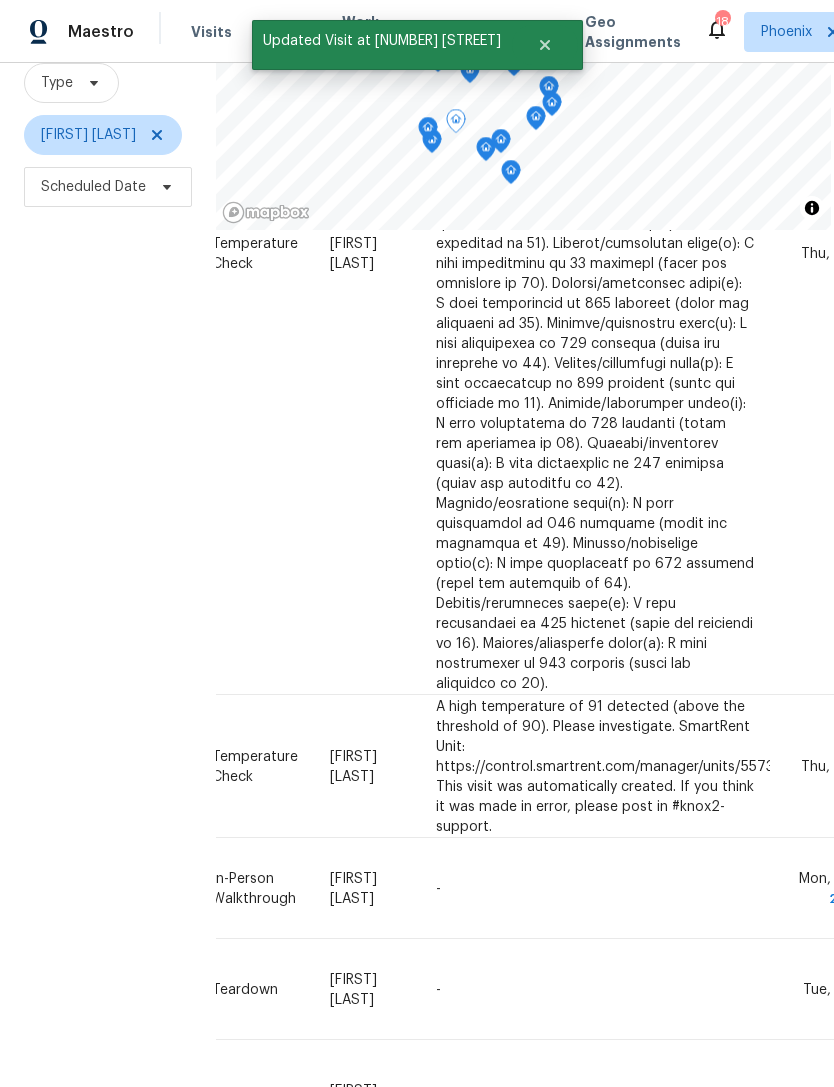 click 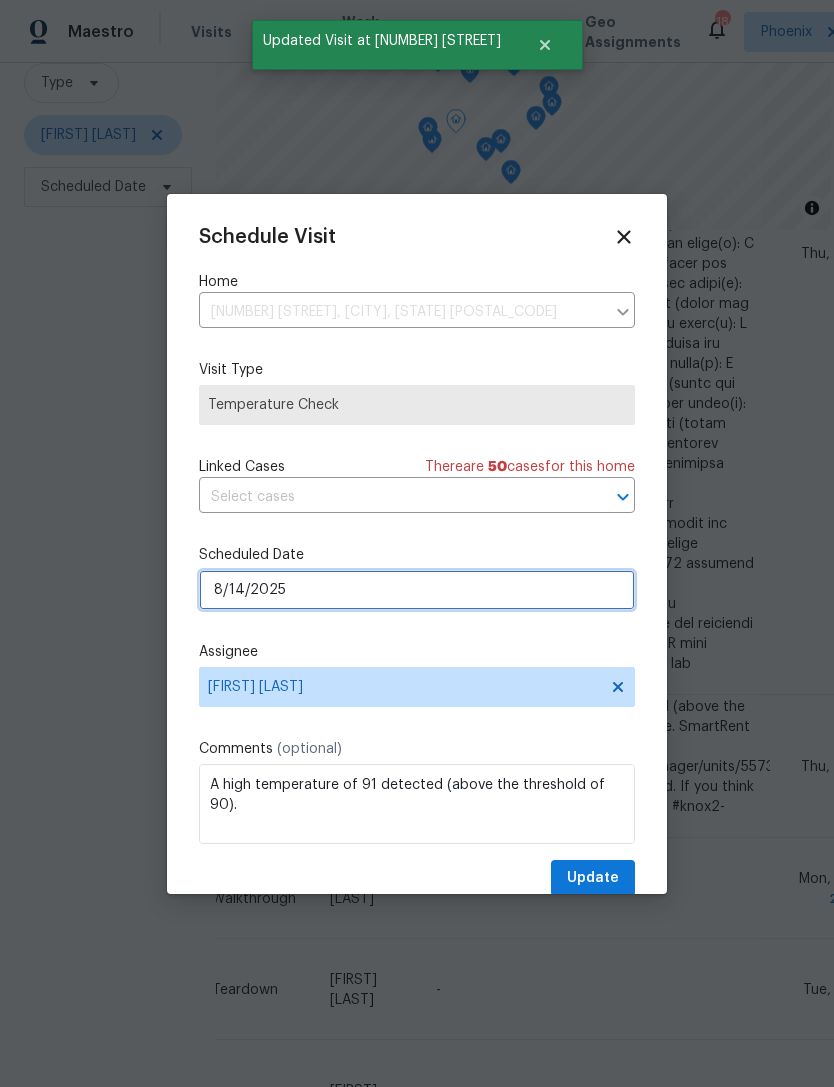 click on "8/14/2025" at bounding box center (417, 590) 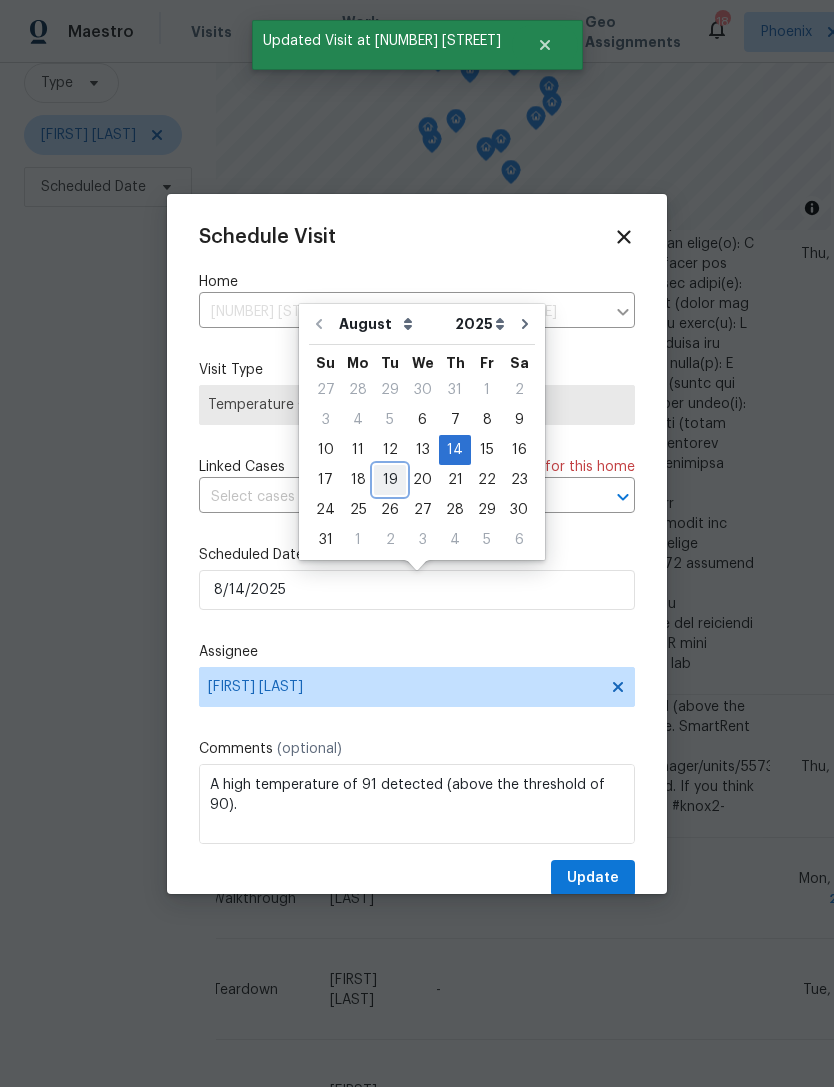 click on "19" at bounding box center [390, 480] 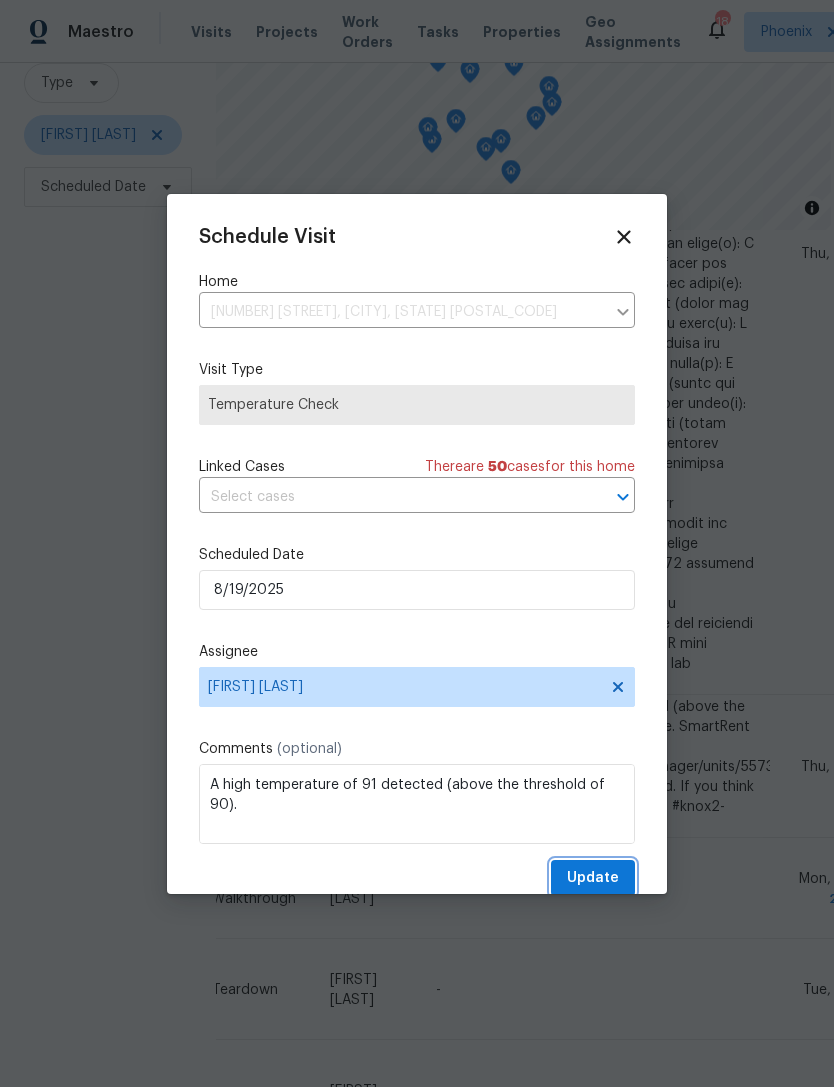 click on "Update" at bounding box center [593, 878] 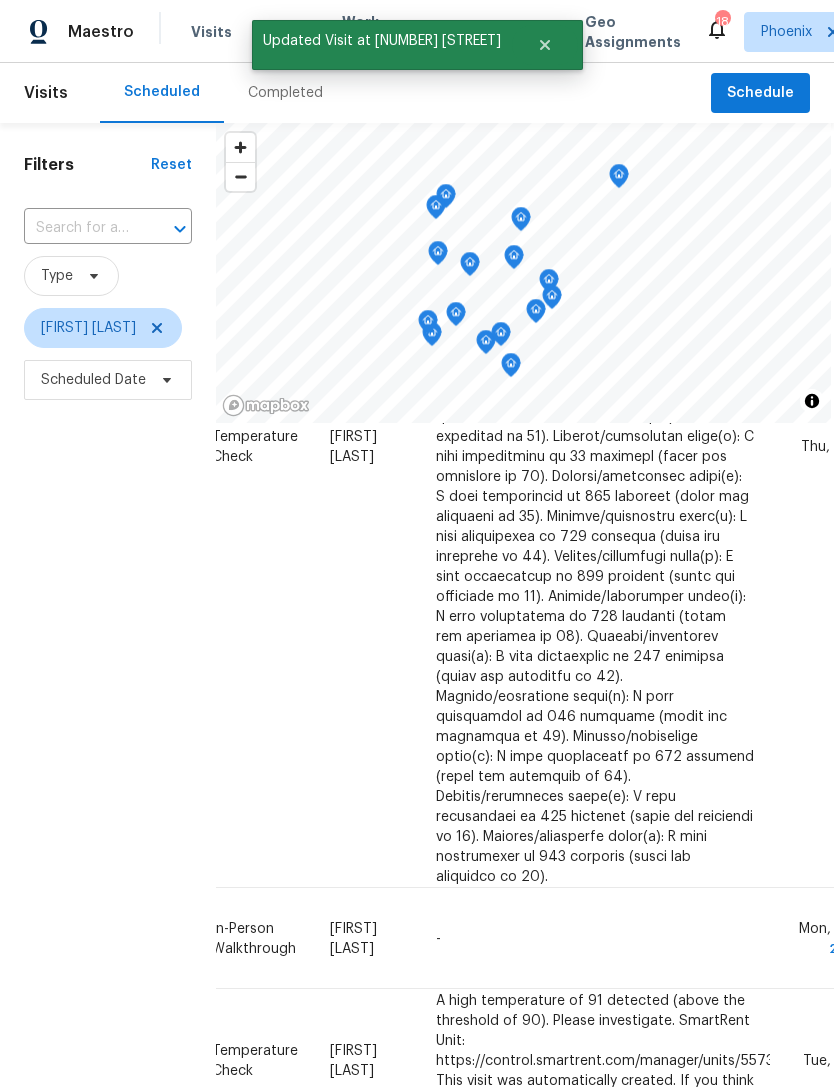 scroll, scrollTop: 0, scrollLeft: 0, axis: both 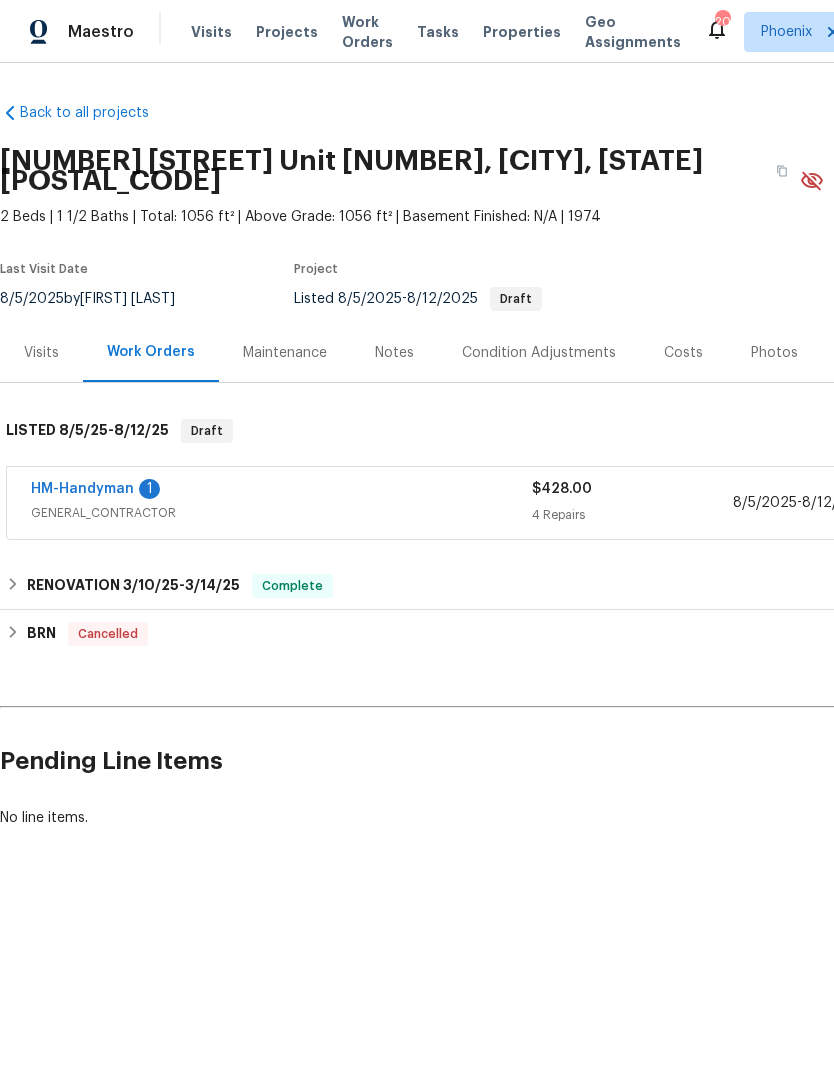 click on "Properties" at bounding box center (522, 32) 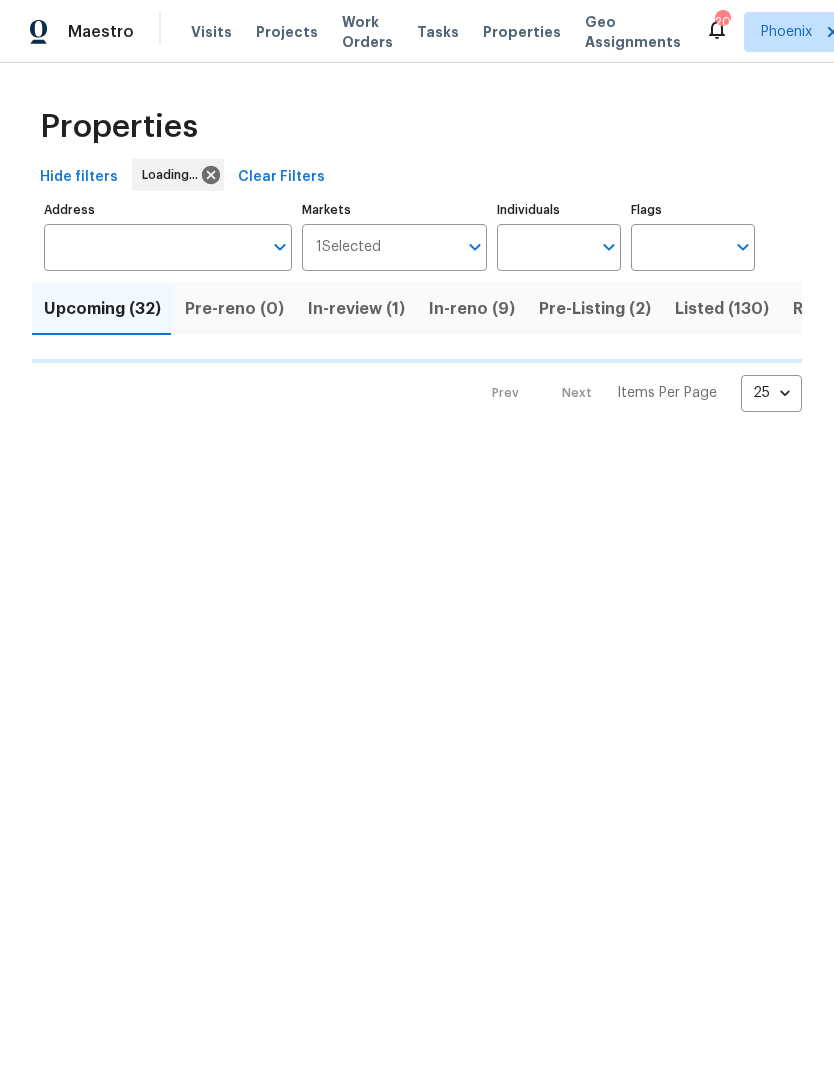 click on "Individuals" at bounding box center [544, 247] 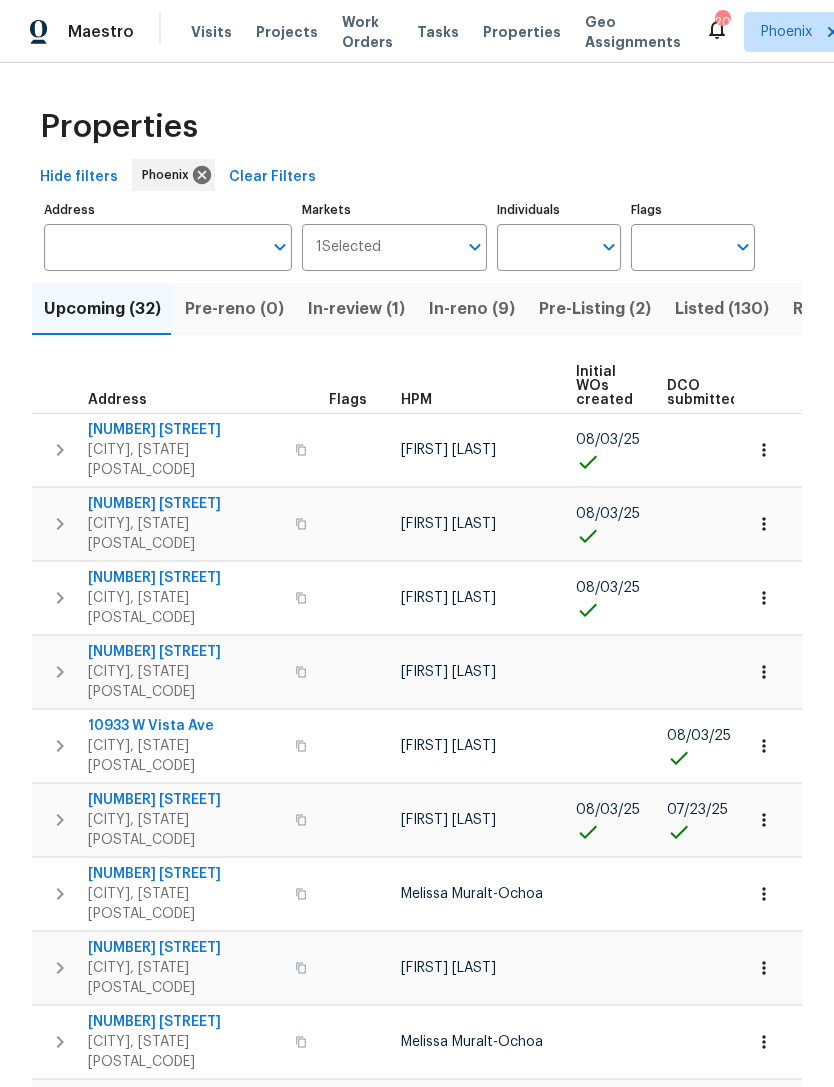 click on "Individuals" at bounding box center [544, 247] 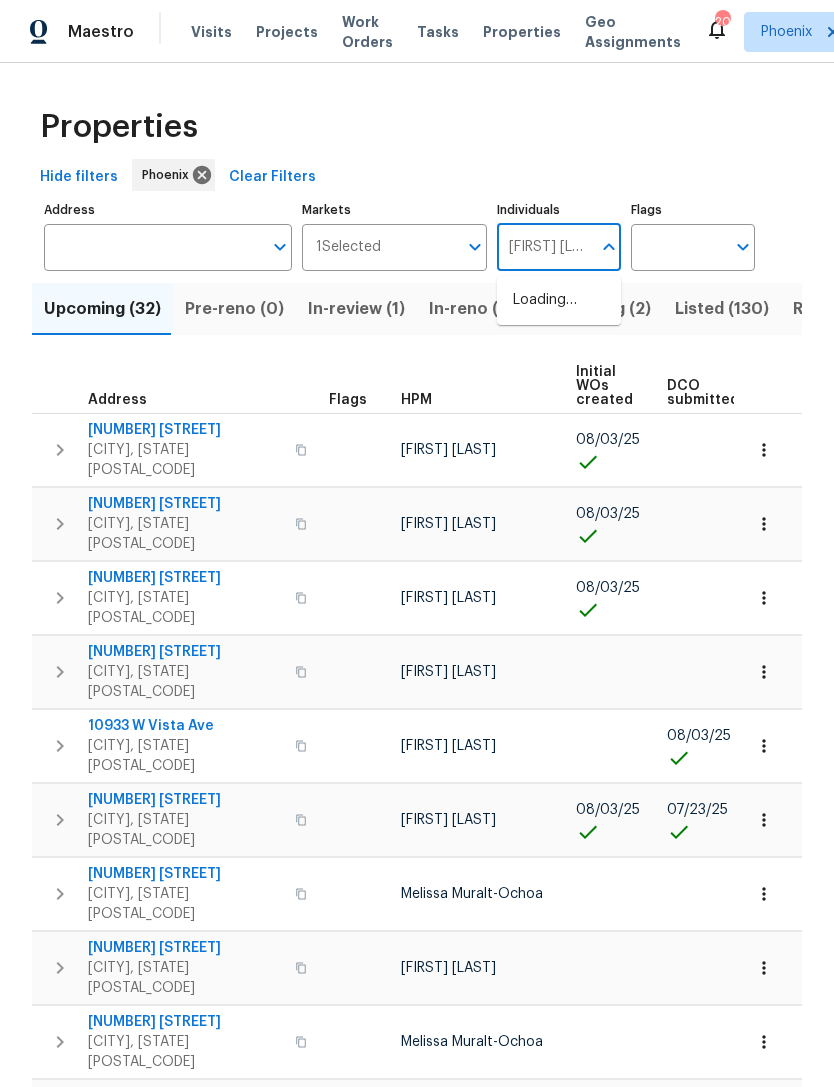 type on "[FIRST] [LAST]" 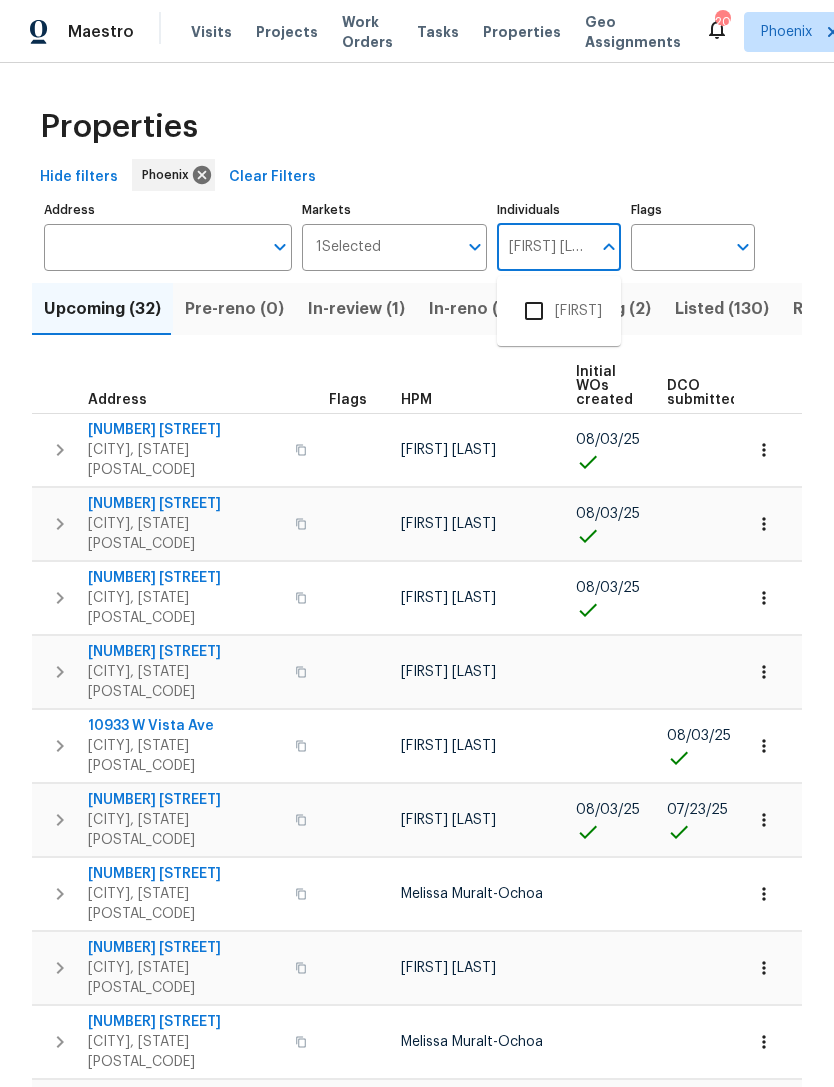 click at bounding box center (534, 311) 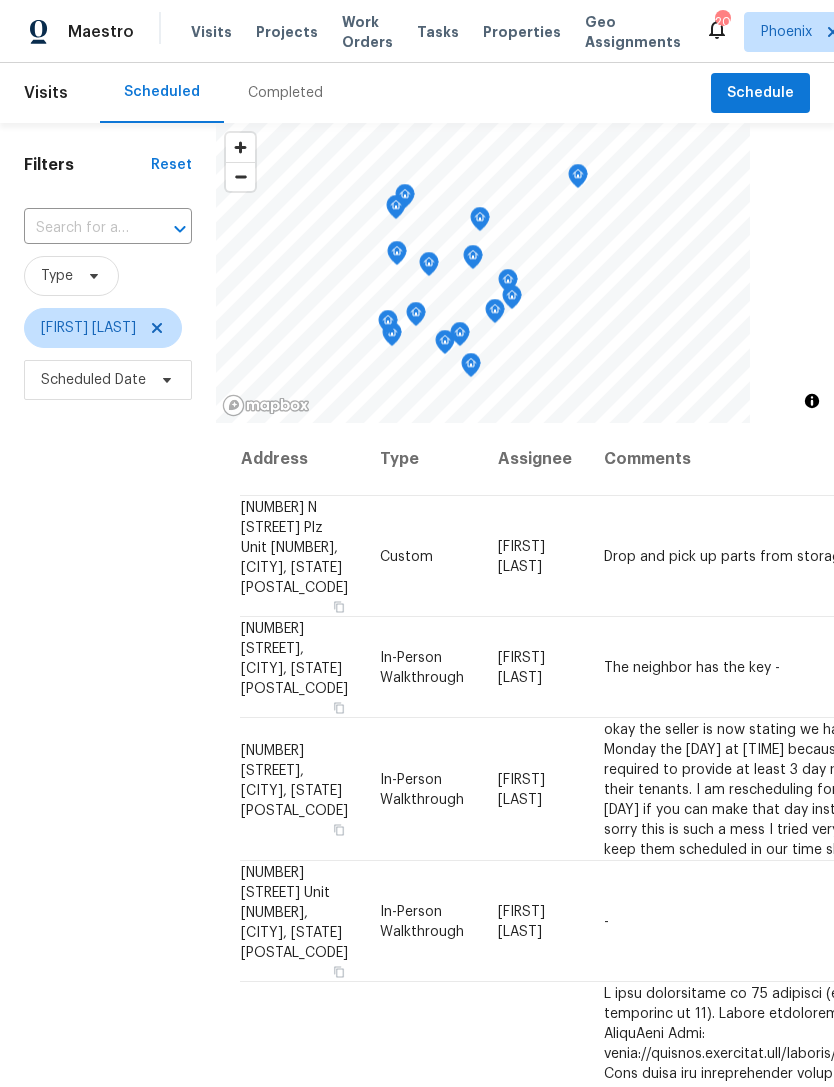 scroll, scrollTop: 0, scrollLeft: 0, axis: both 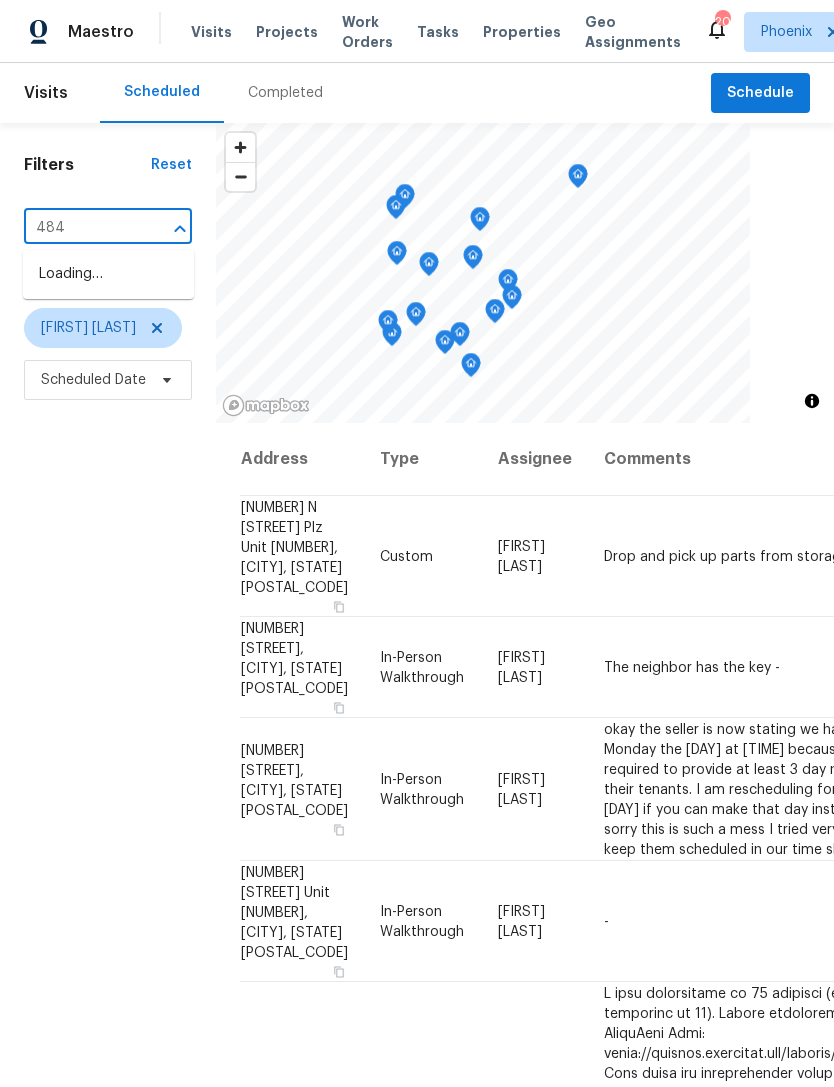 type on "[NUMBER]" 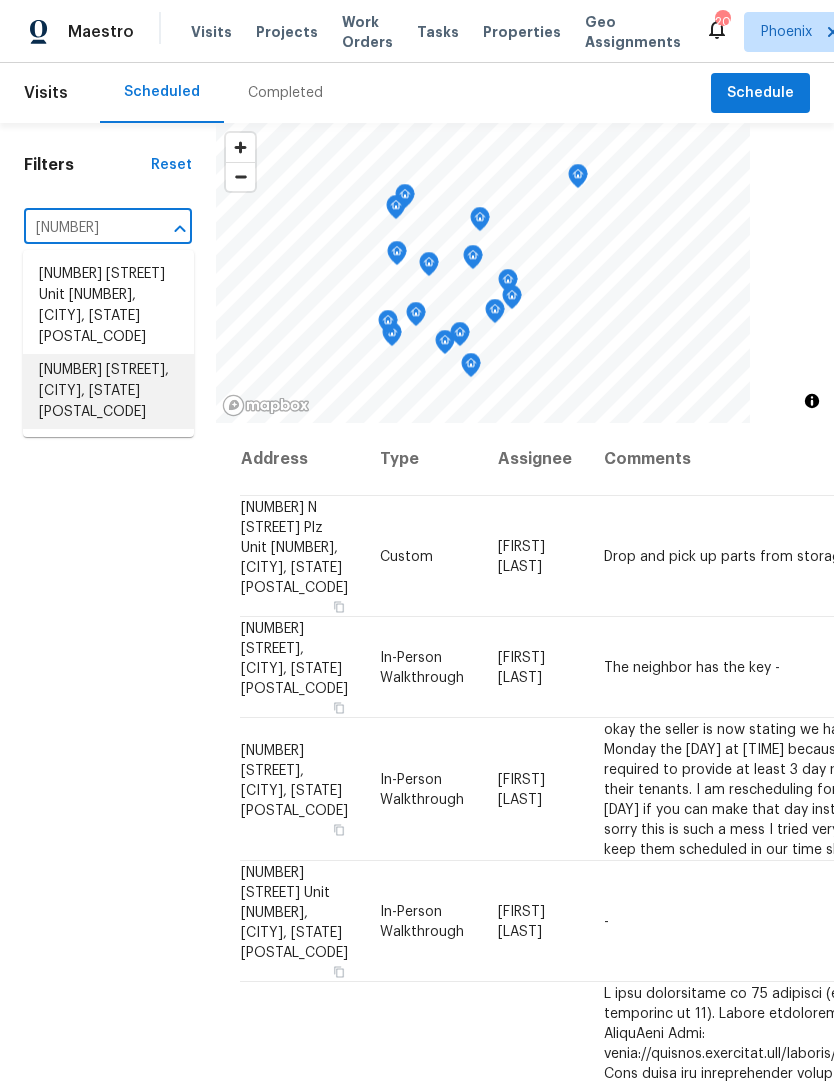 click on "[NUMBER] [STREET], [CITY], [STATE] [POSTAL_CODE]" at bounding box center [108, 391] 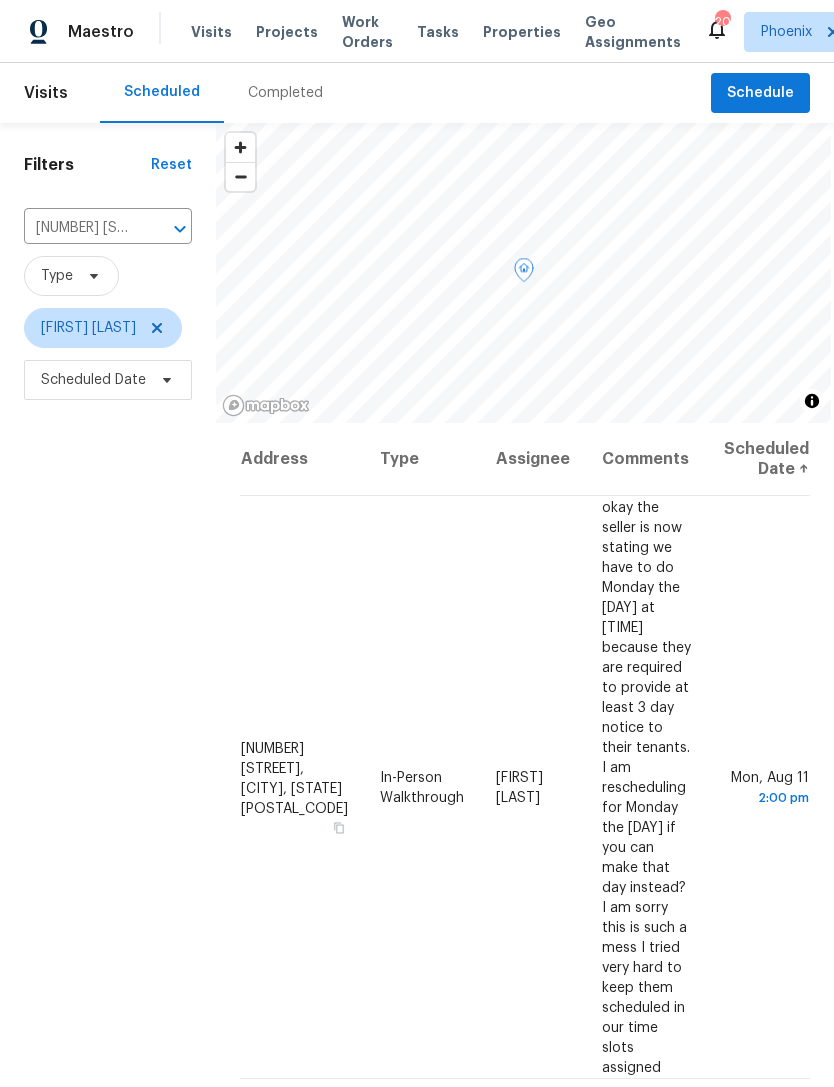 click 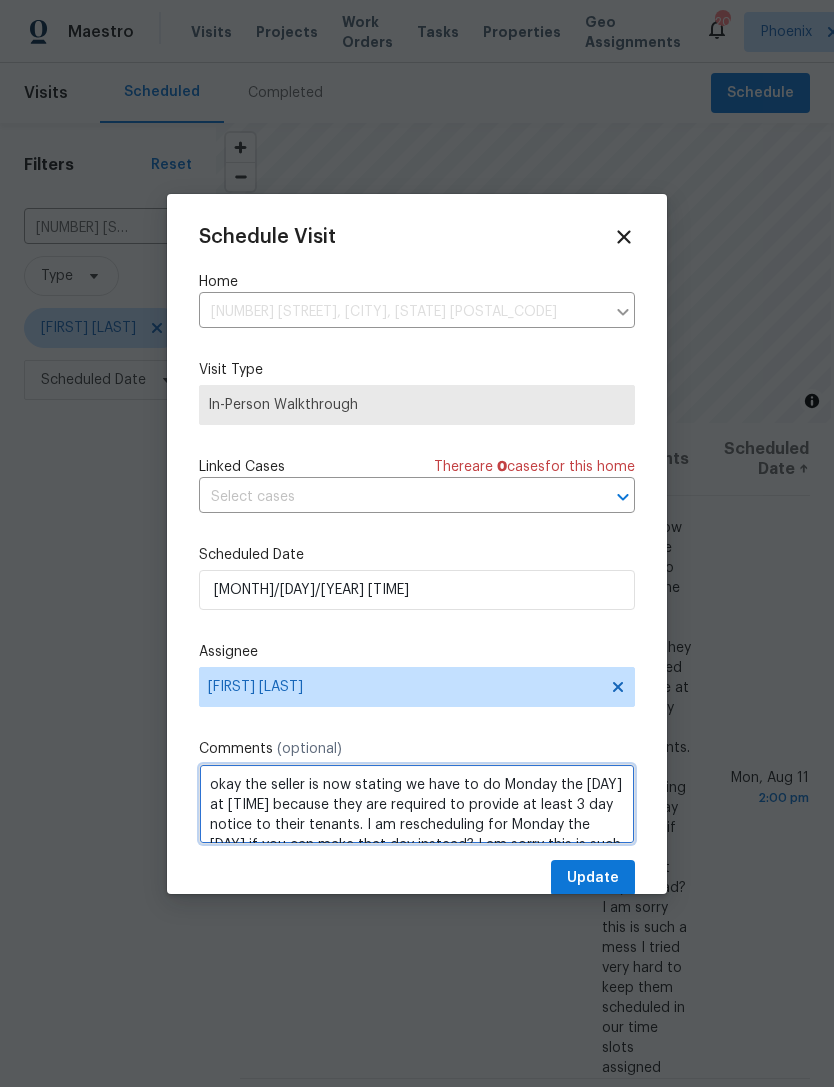 click on "okay the seller is now stating we have to do Monday the [DAY] at [TIME] because they are required to provide at least 3 day notice to their tenants. I am rescheduling for Monday the [DAY] if you can make that day instead? I am sorry this is such a mess I tried very hard to keep them scheduled in our time slots assigned" at bounding box center (417, 804) 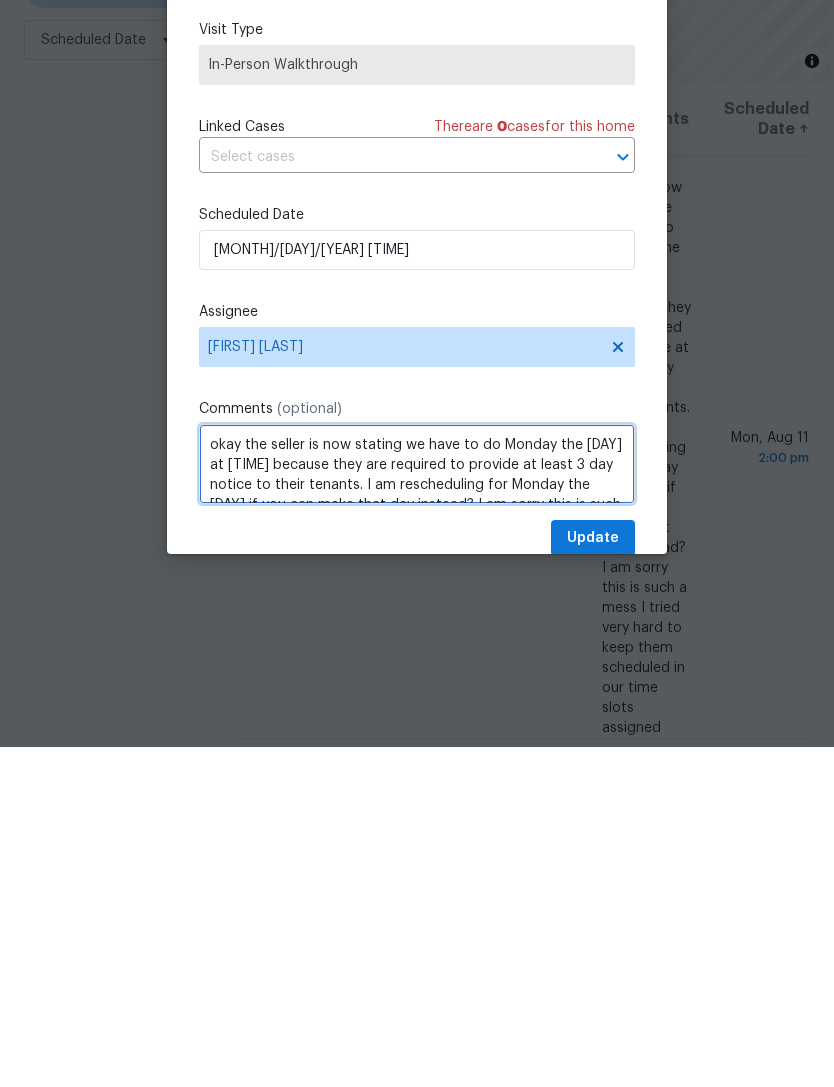 click on "okay the seller is now stating we have to do Monday the [DAY] at [TIME] because they are required to provide at least 3 day notice to their tenants. I am rescheduling for Monday the [DAY] if you can make that day instead? I am sorry this is such a mess I tried very hard to keep them scheduled in our time slots assigned" at bounding box center [417, 804] 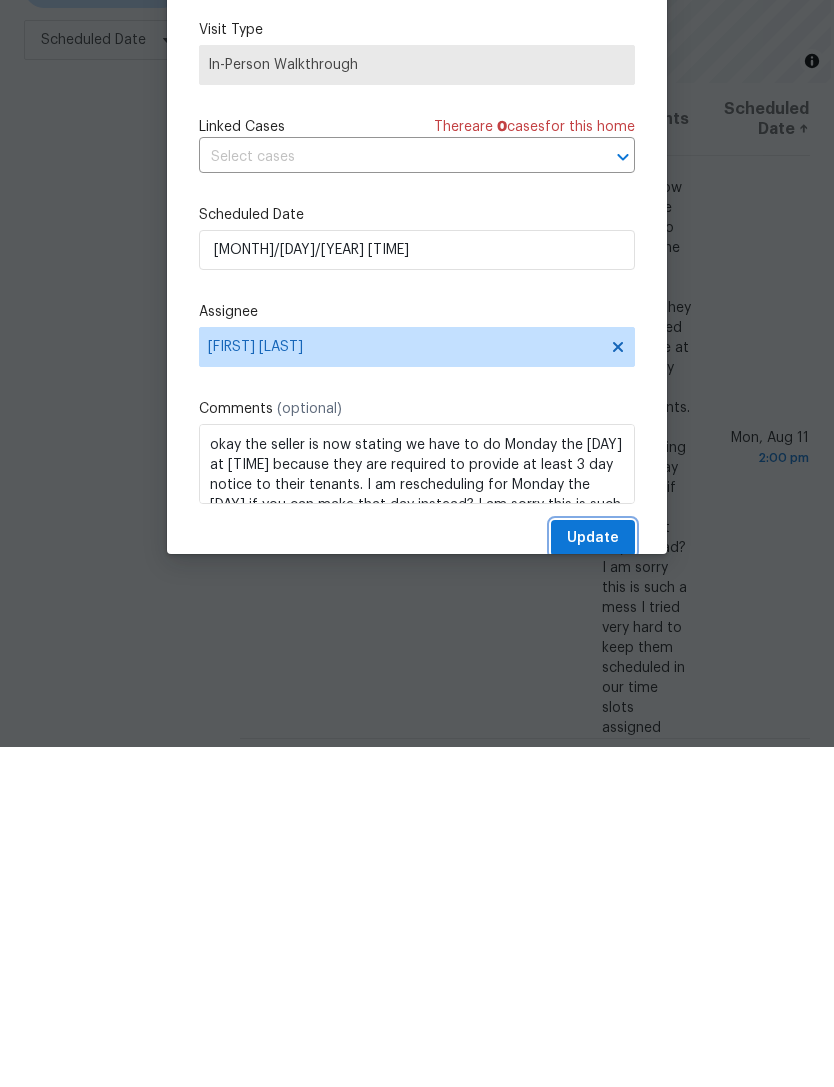 click on "Update" at bounding box center (593, 878) 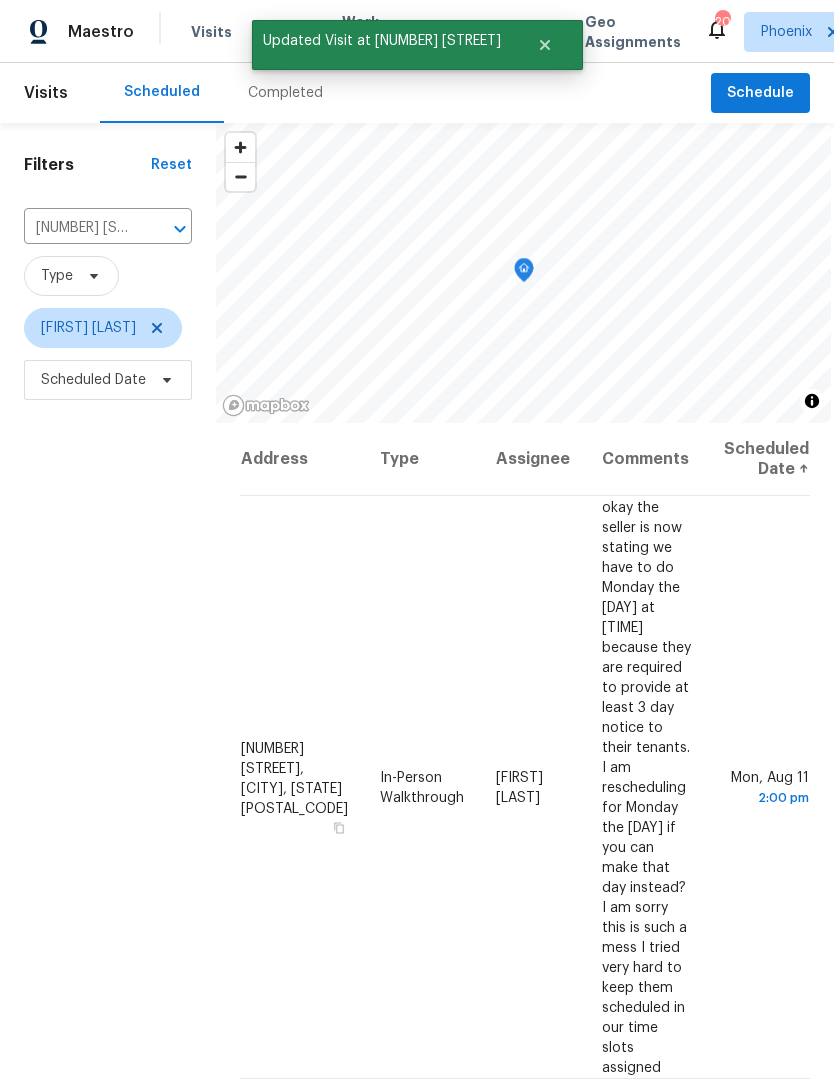 scroll, scrollTop: 0, scrollLeft: 0, axis: both 